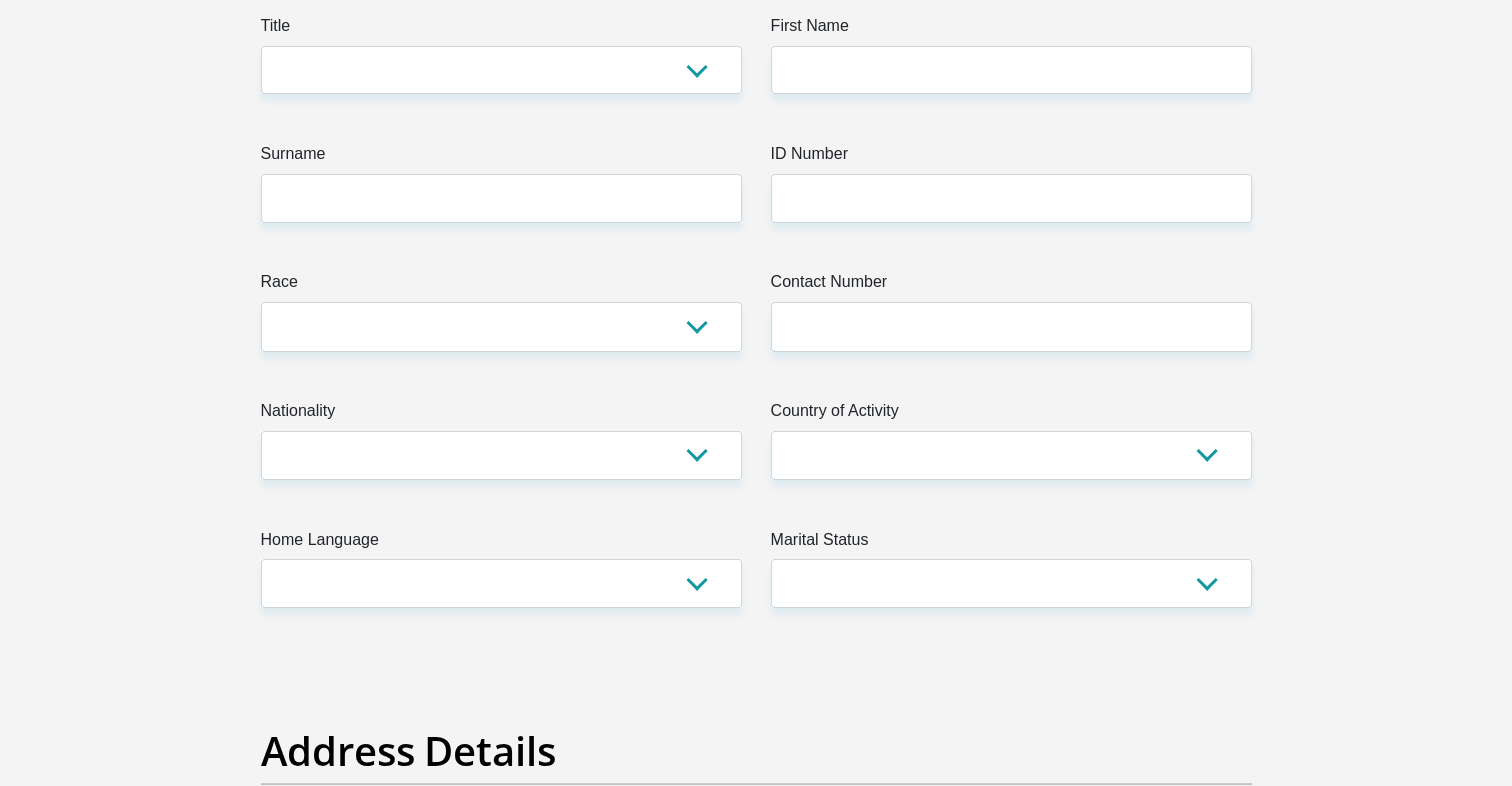 scroll, scrollTop: 99, scrollLeft: 0, axis: vertical 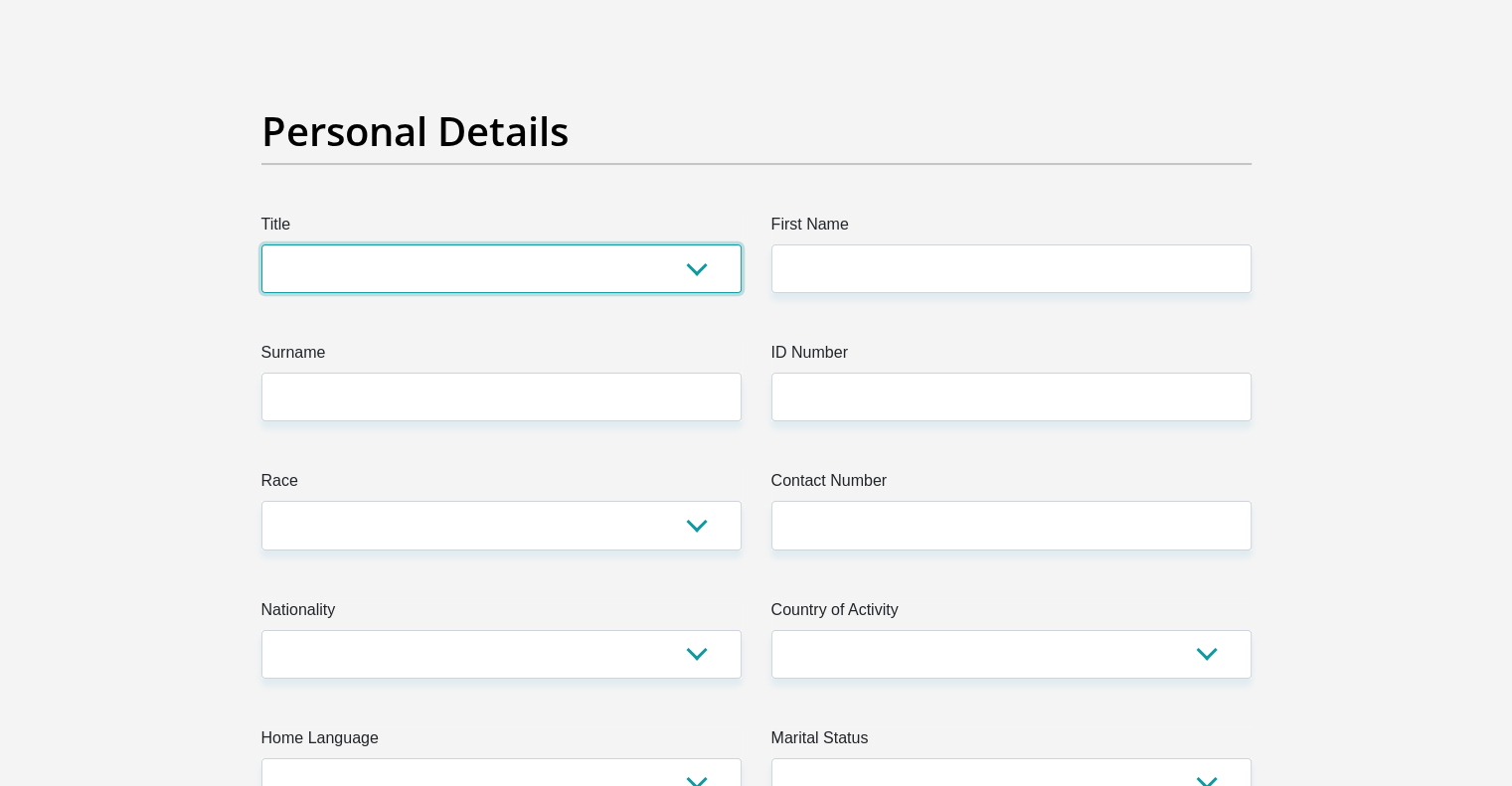 click on "Mr
Ms
Mrs
Dr
Other" at bounding box center [501, 268] 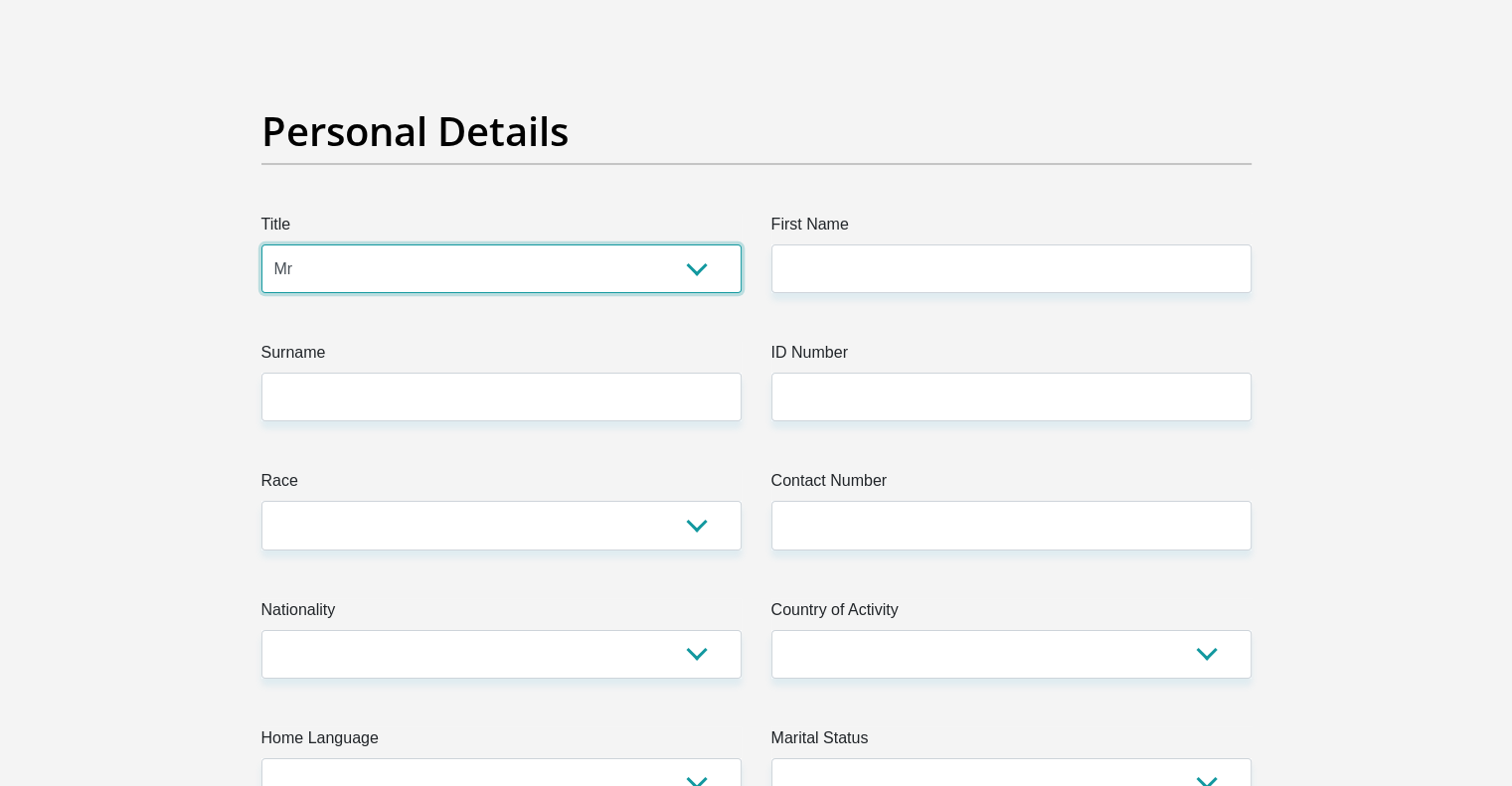 click on "Mr
Ms
Mrs
Dr
Other" at bounding box center [501, 268] 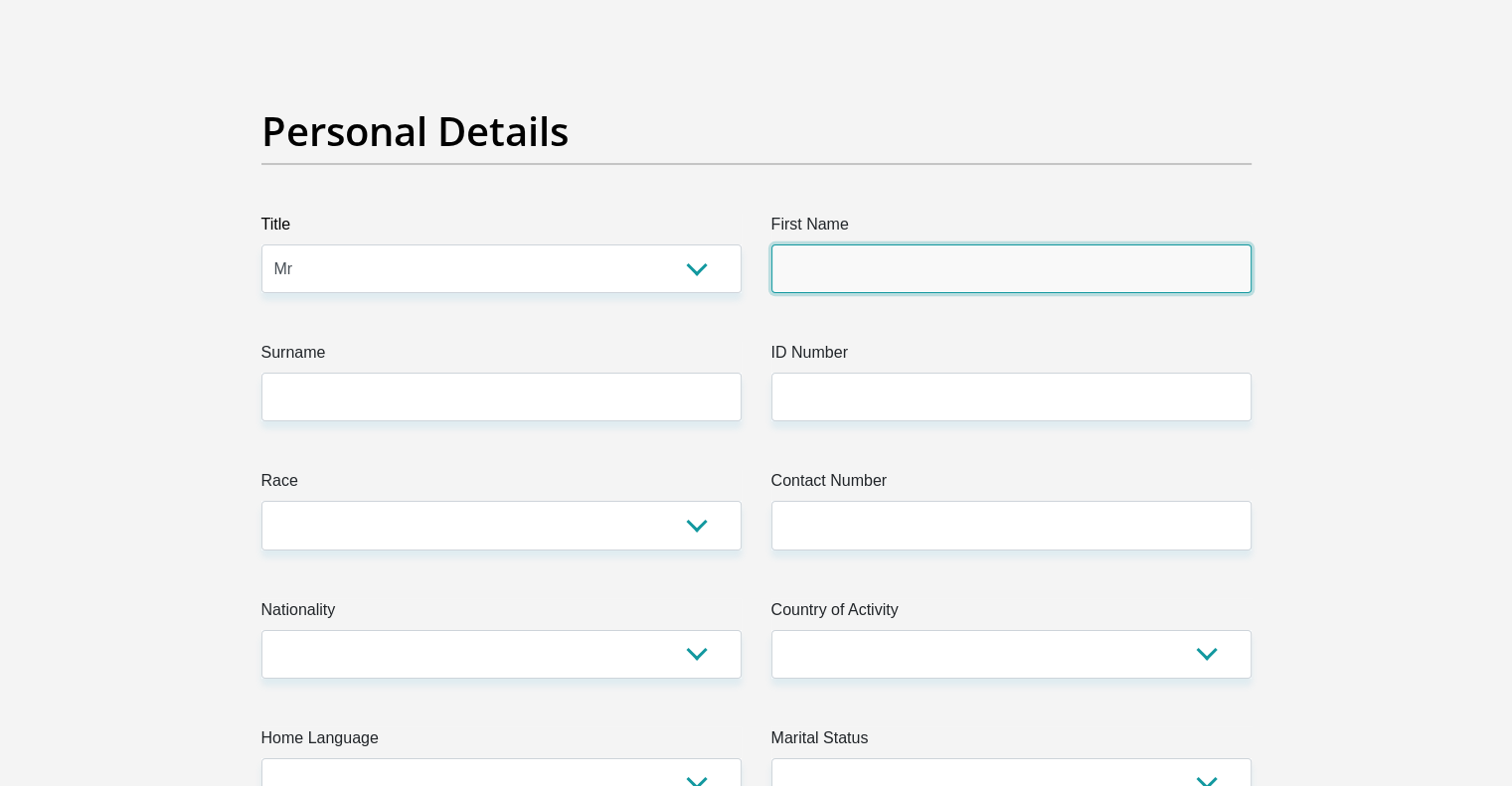 click on "First Name" at bounding box center (1011, 268) 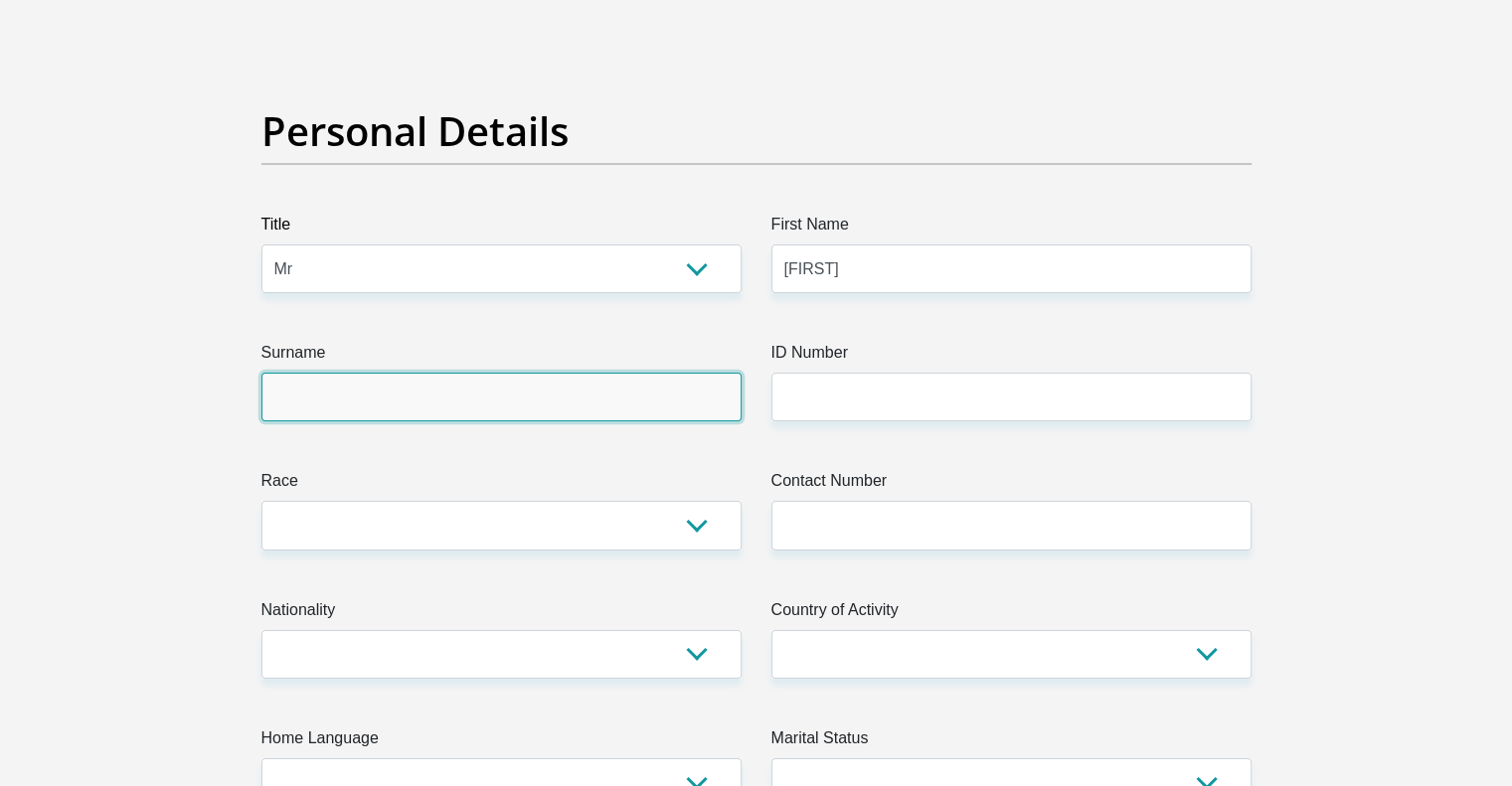 type on "Rakoma" 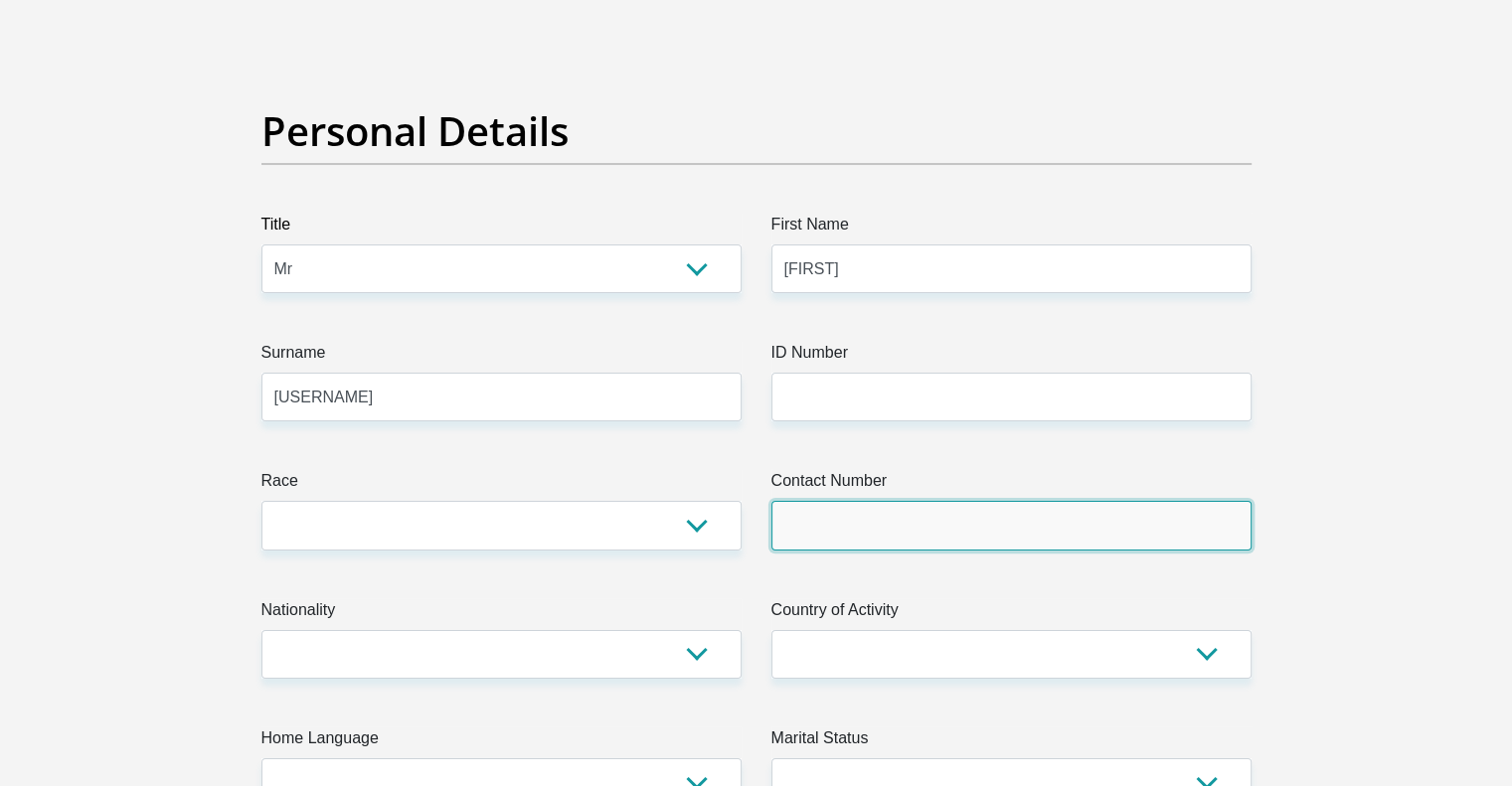 type on "0682328258" 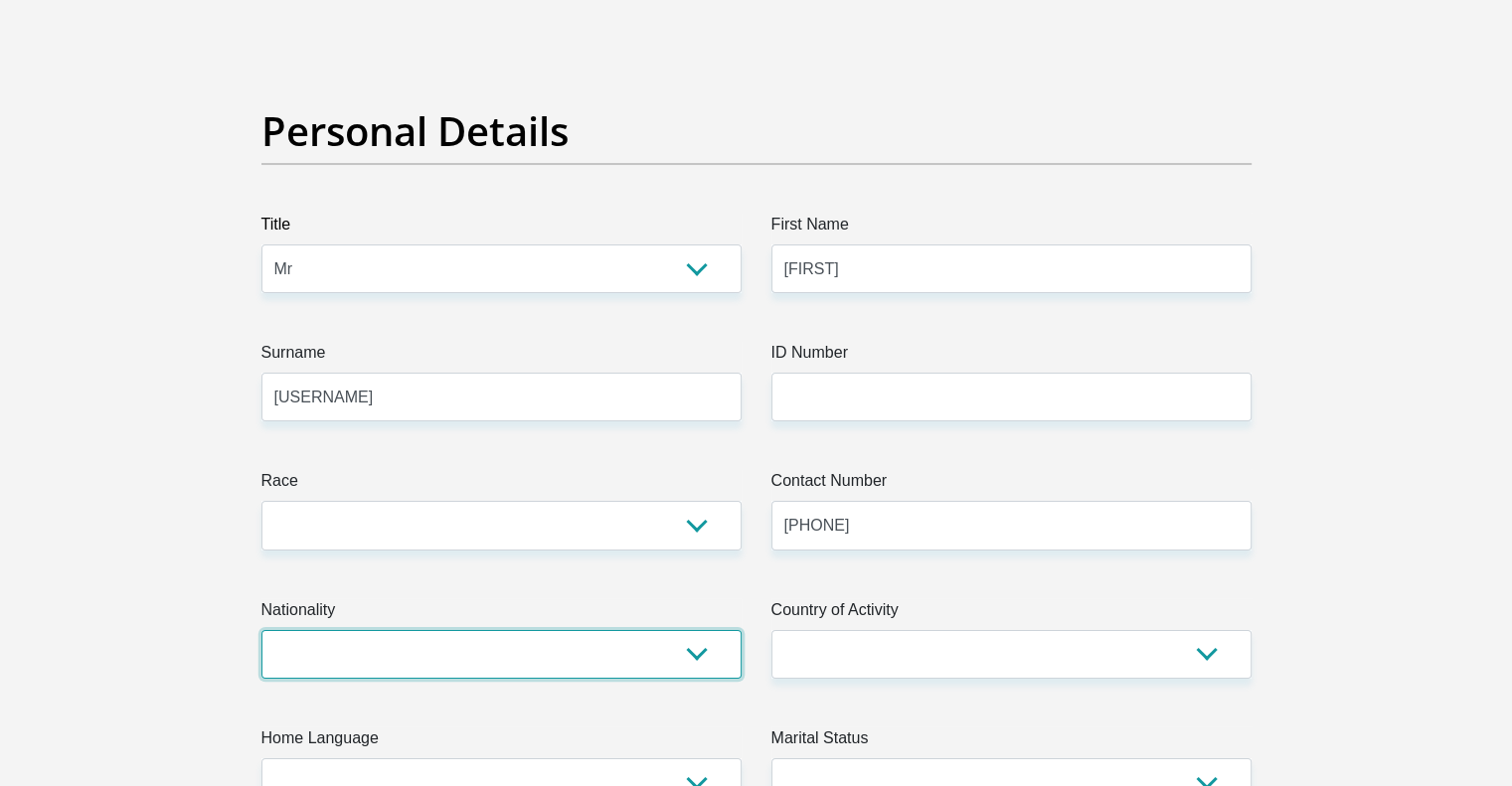 select on "ZAF" 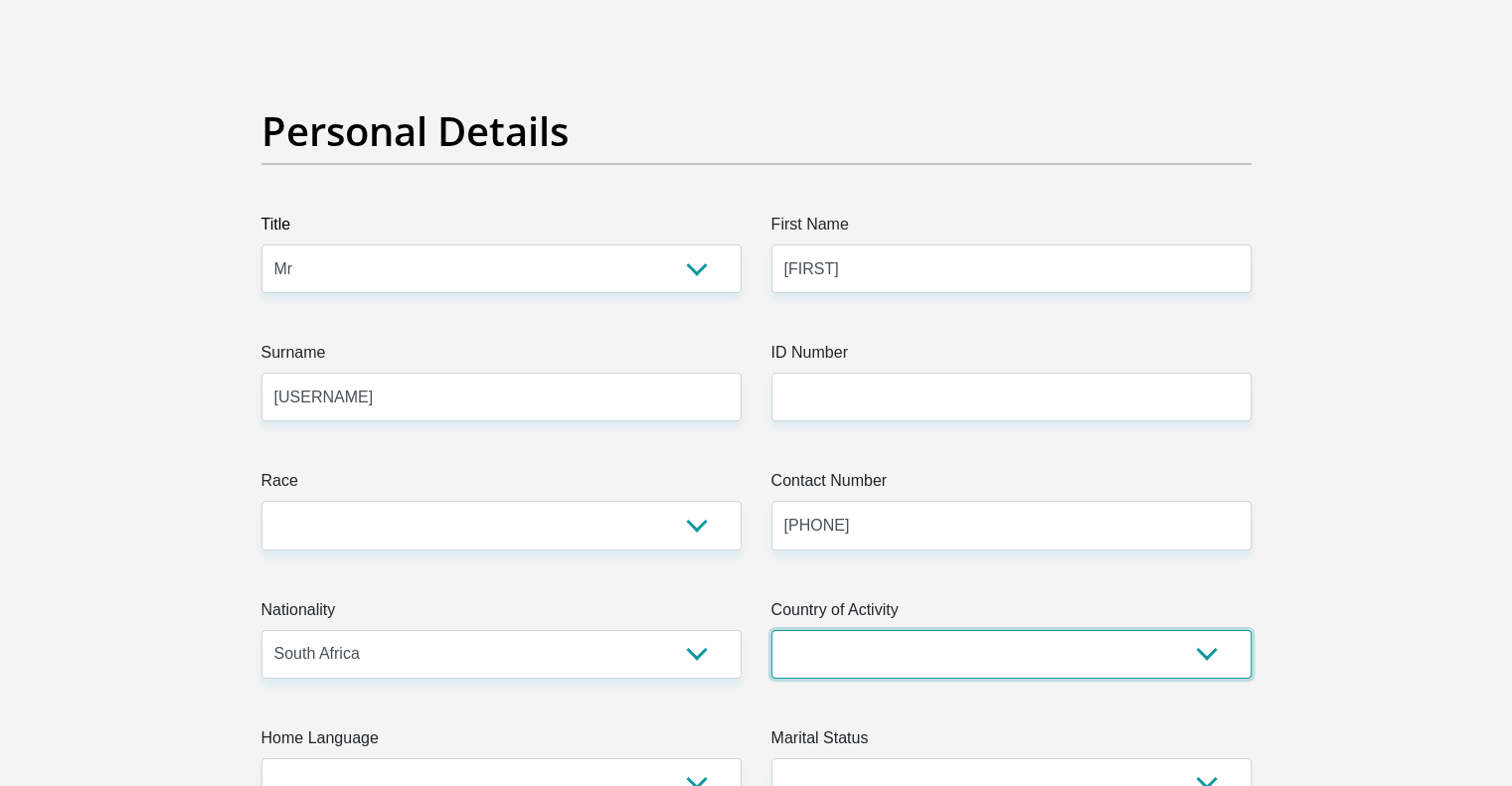 select on "ZAF" 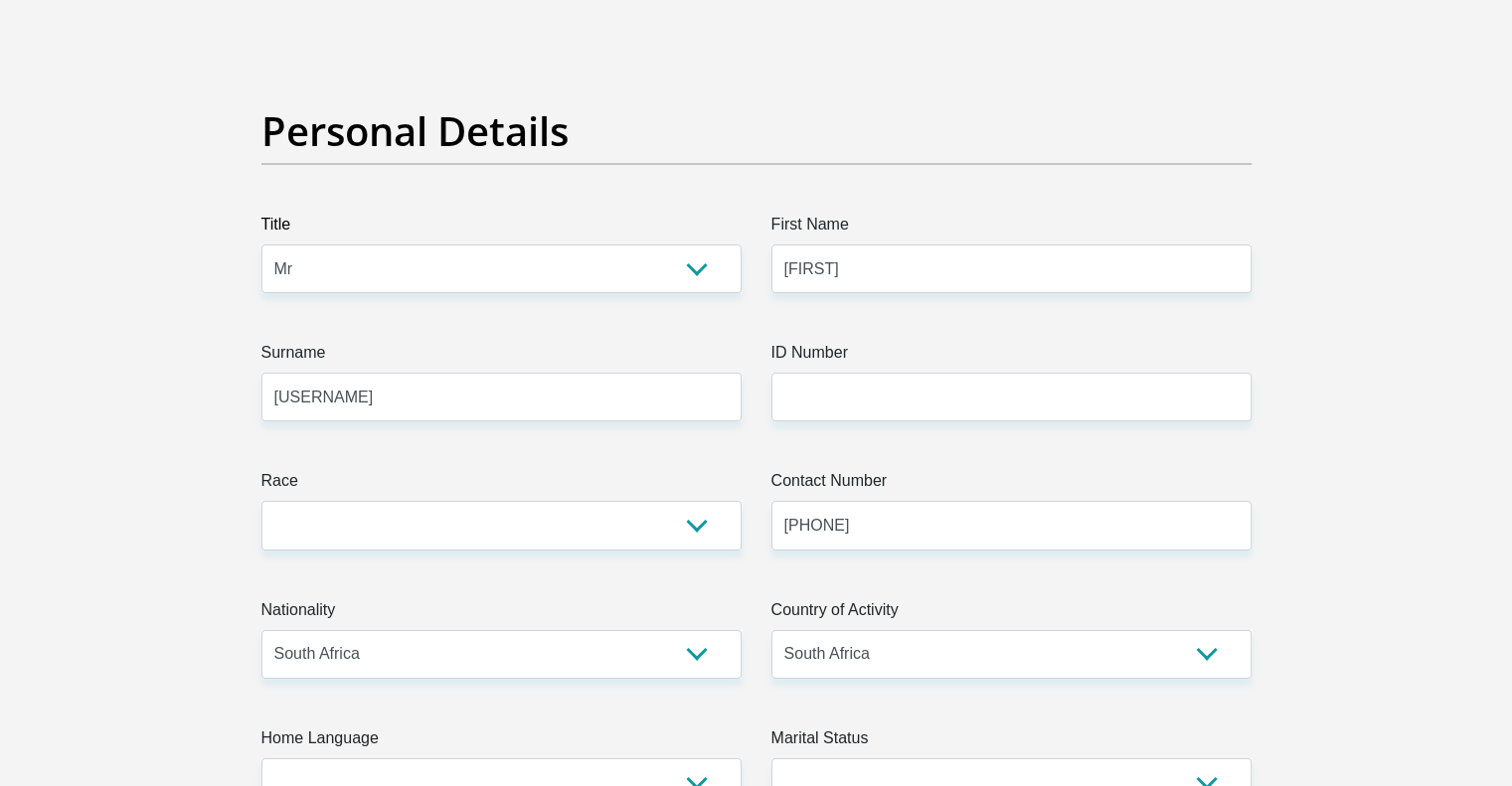 type on "Radingwana Street" 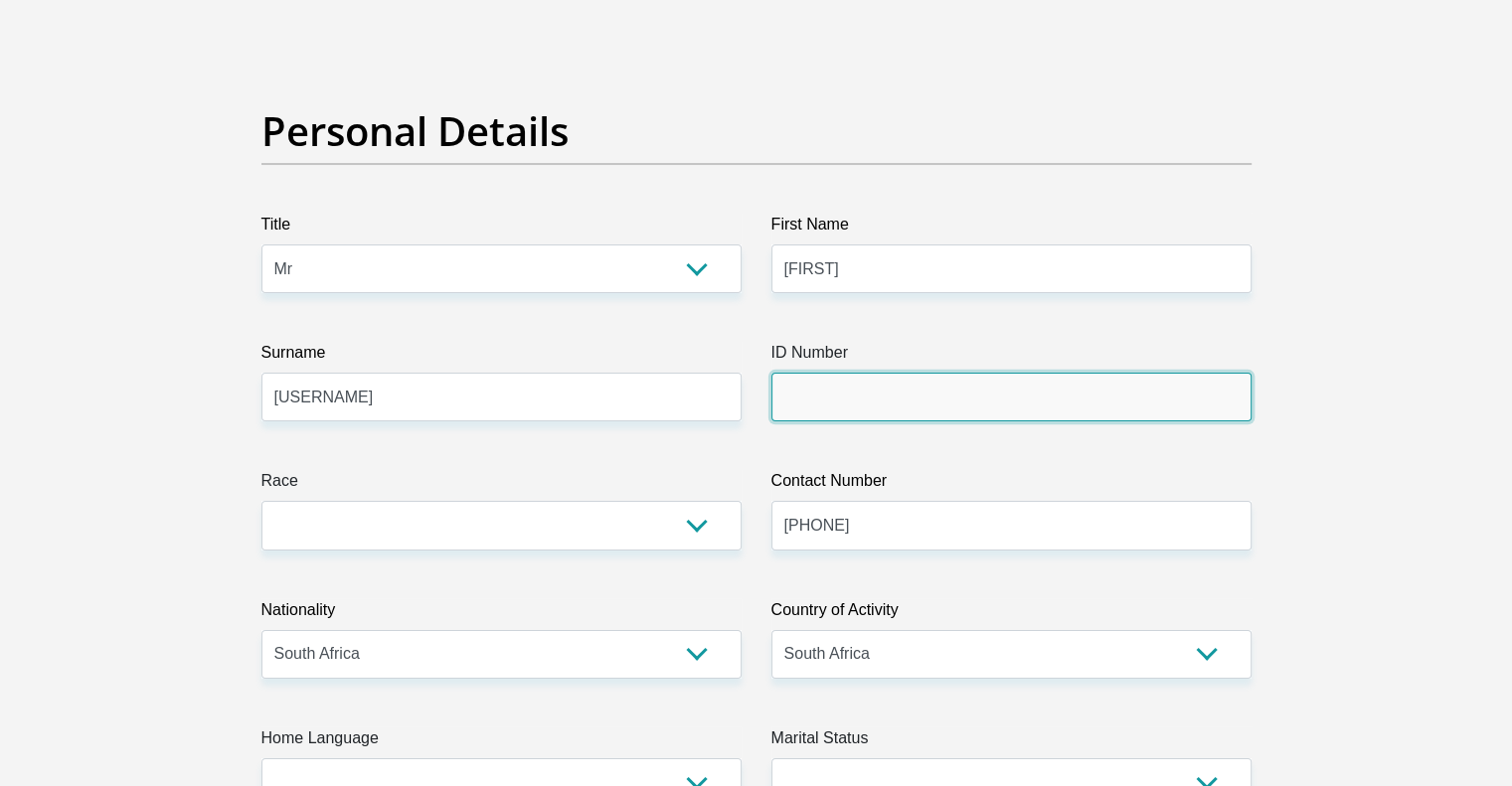 click on "ID Number" at bounding box center [1011, 396] 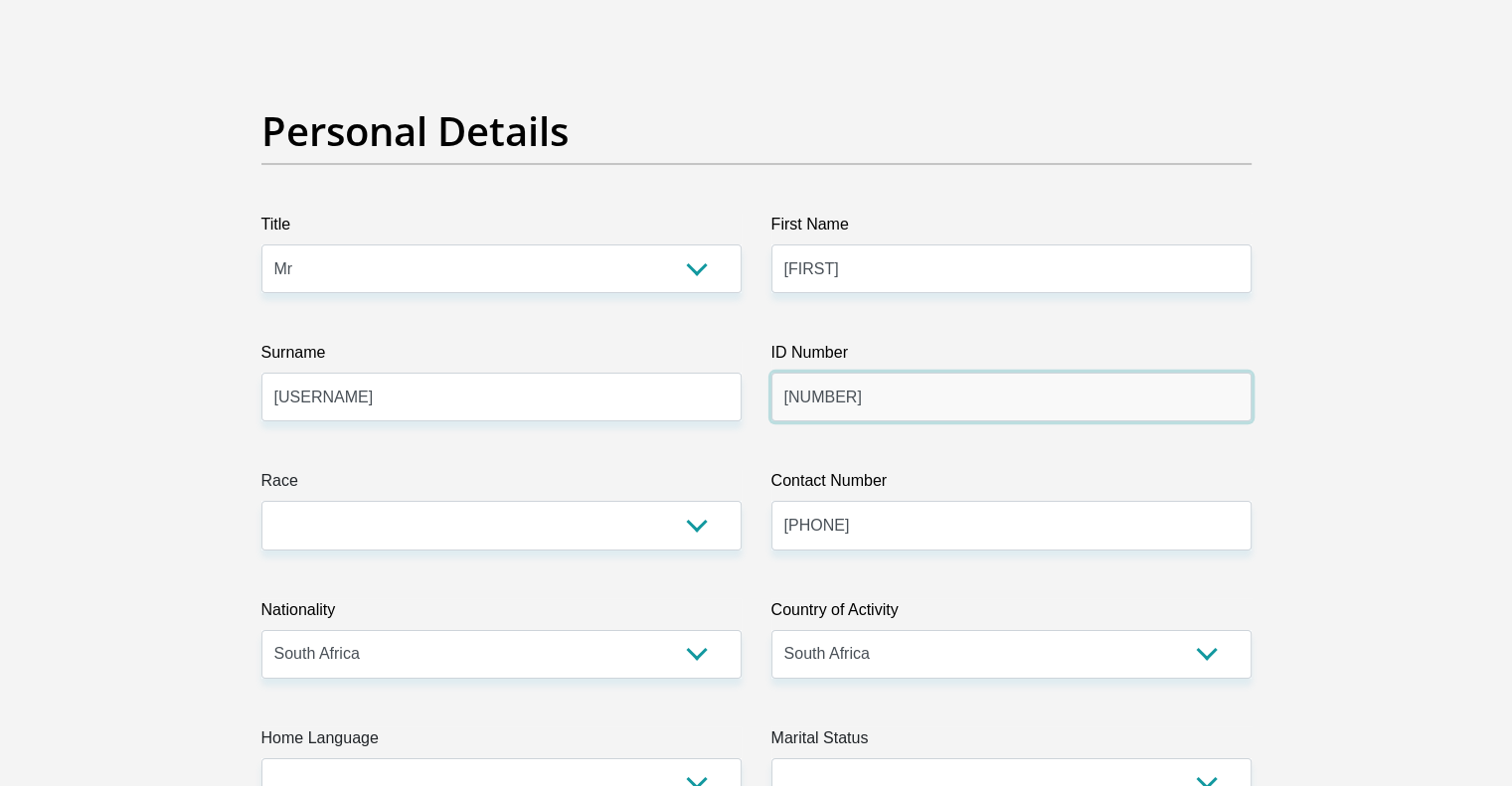 type on "9102245160085" 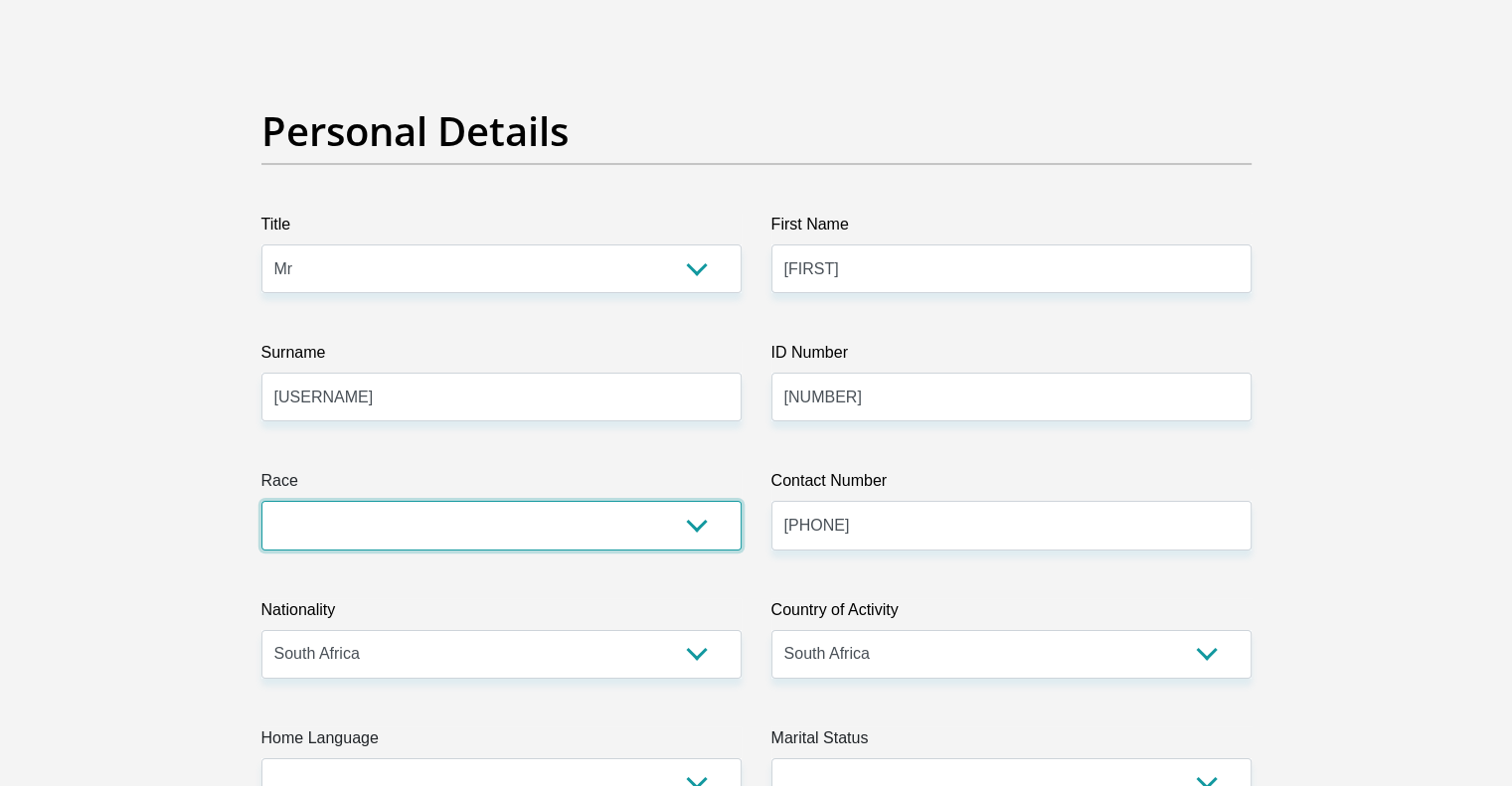 click on "Black
Coloured
Indian
White
Other" at bounding box center [501, 525] 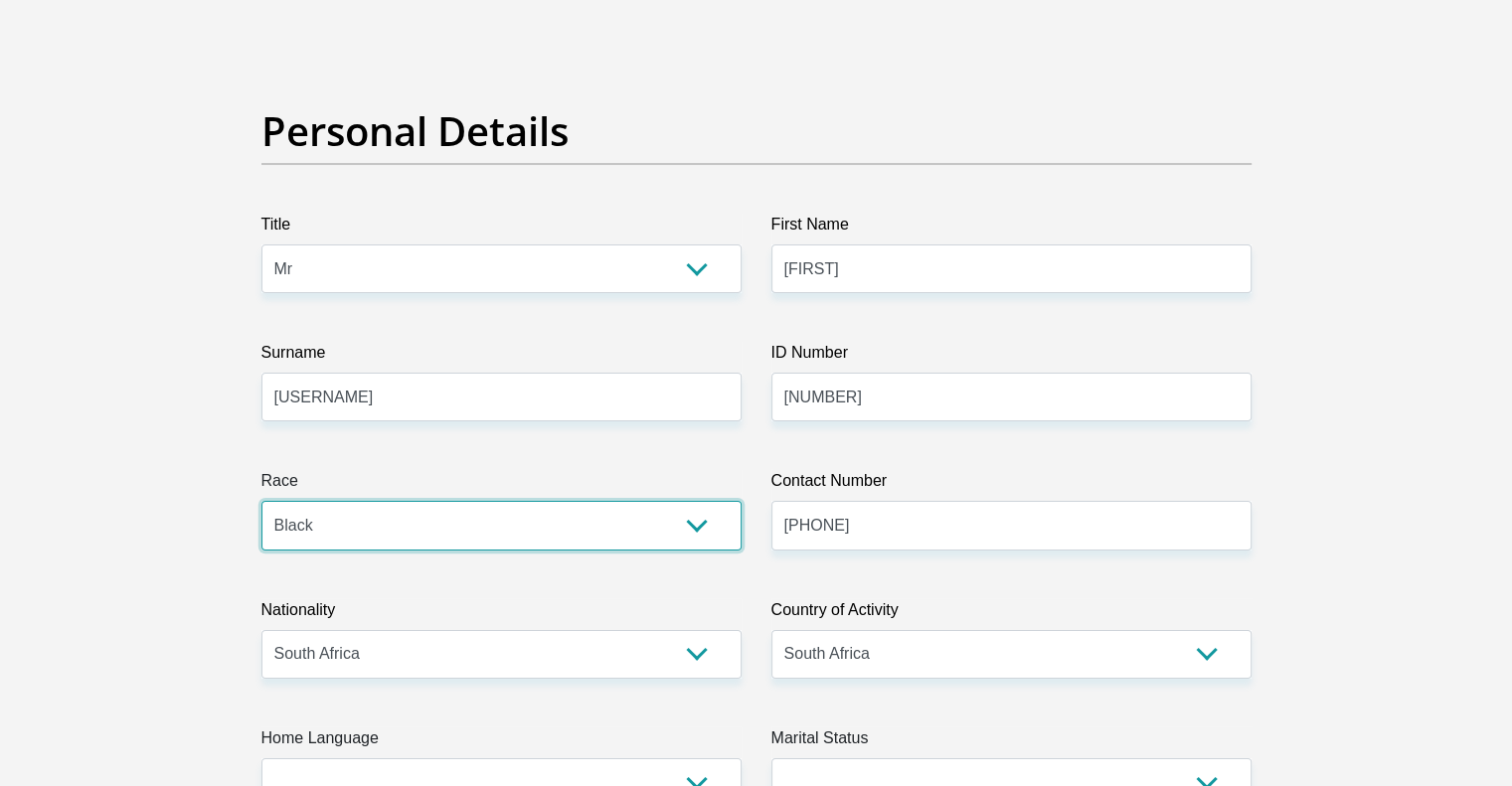click on "Black
Coloured
Indian
White
Other" at bounding box center [501, 525] 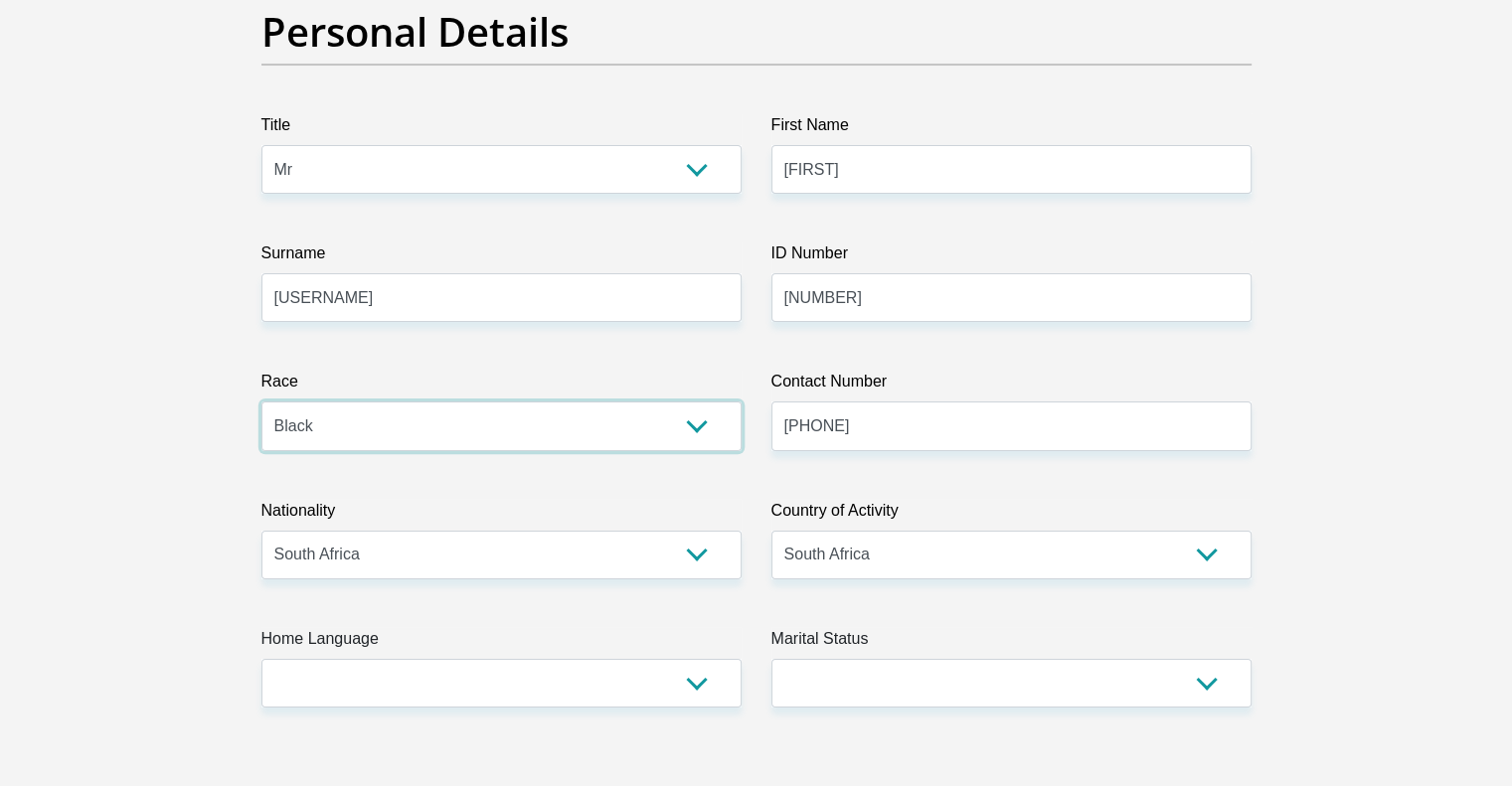 scroll, scrollTop: 298, scrollLeft: 0, axis: vertical 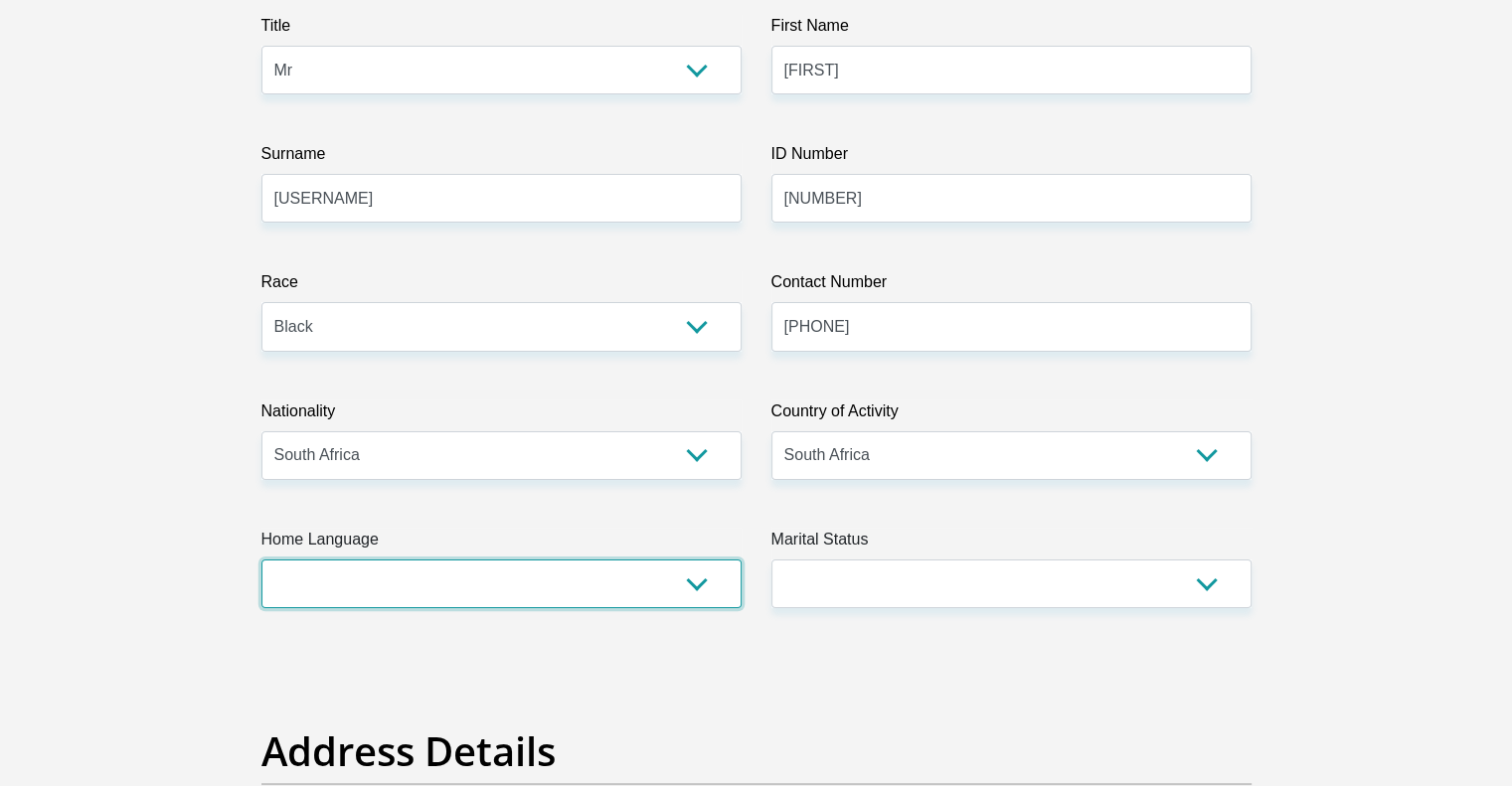 click on "Afrikaans
English
Sepedi
South Ndebele
Southern Sotho
Swati
Tsonga
Tswana
Venda
Xhosa
Zulu
Other" at bounding box center (501, 583) 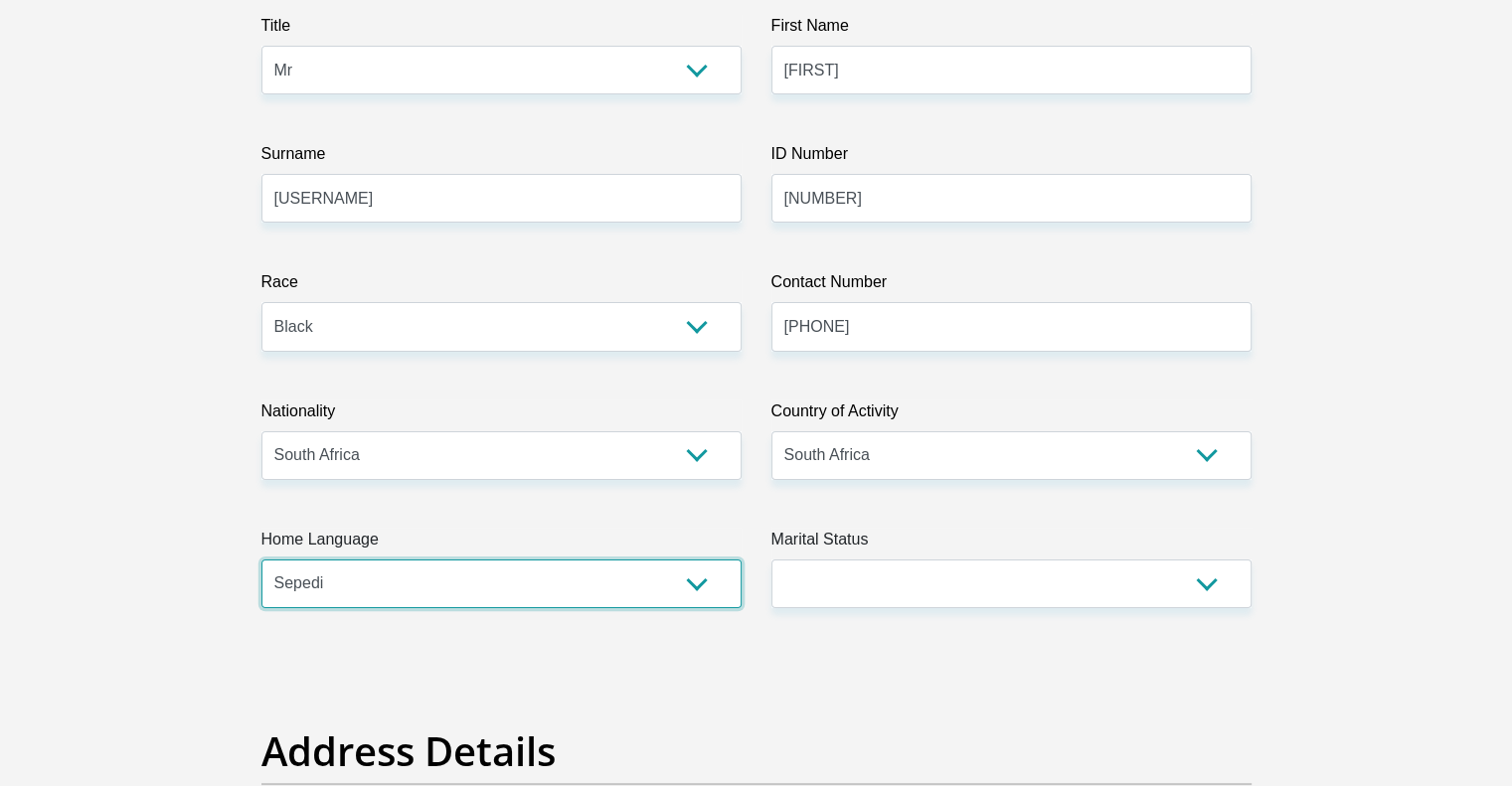 click on "Afrikaans
English
Sepedi
South Ndebele
Southern Sotho
Swati
Tsonga
Tswana
Venda
Xhosa
Zulu
Other" at bounding box center (501, 583) 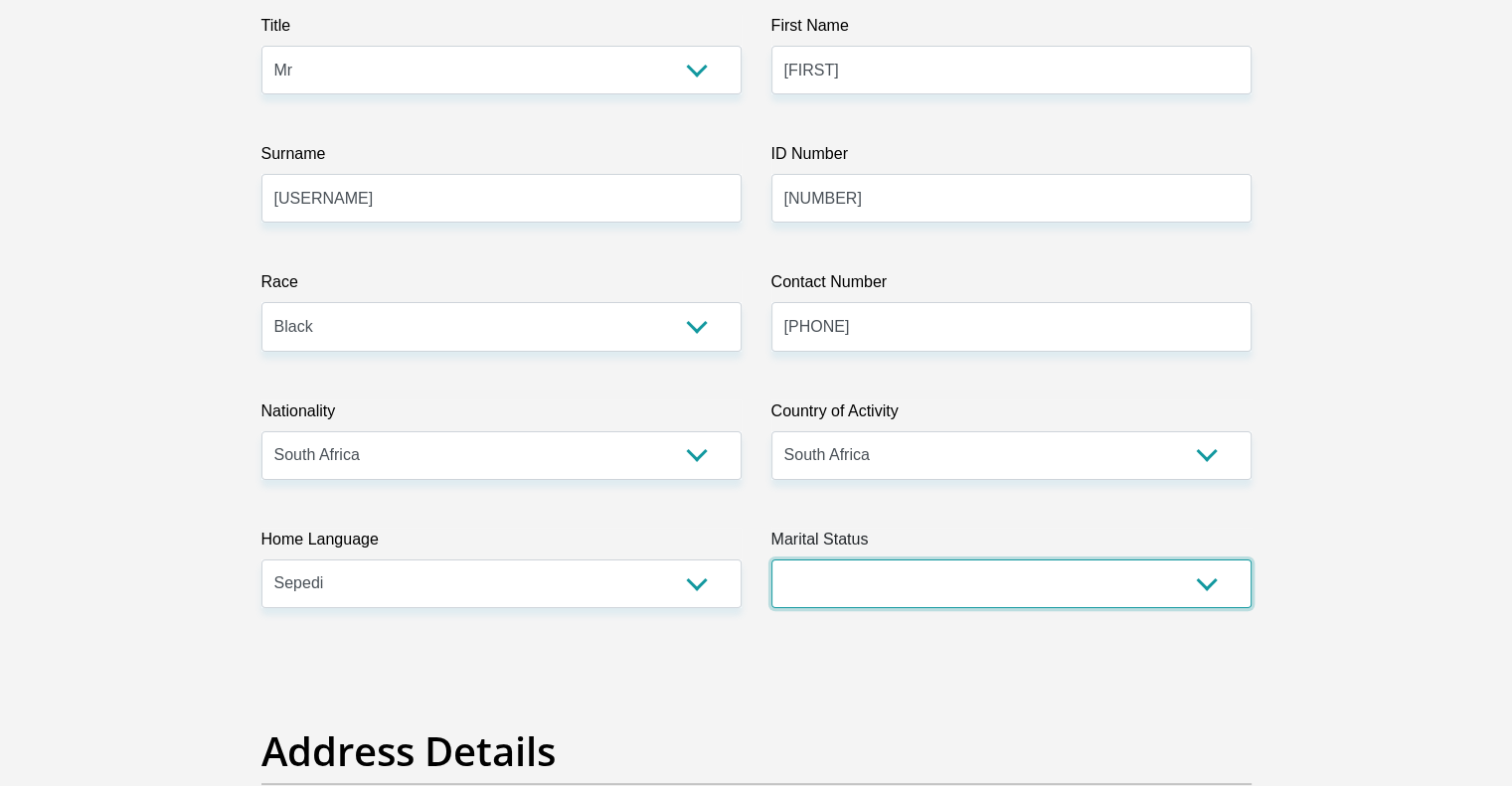 click on "Married ANC
Single
Divorced
Widowed
Married COP or Customary Law" at bounding box center [1011, 583] 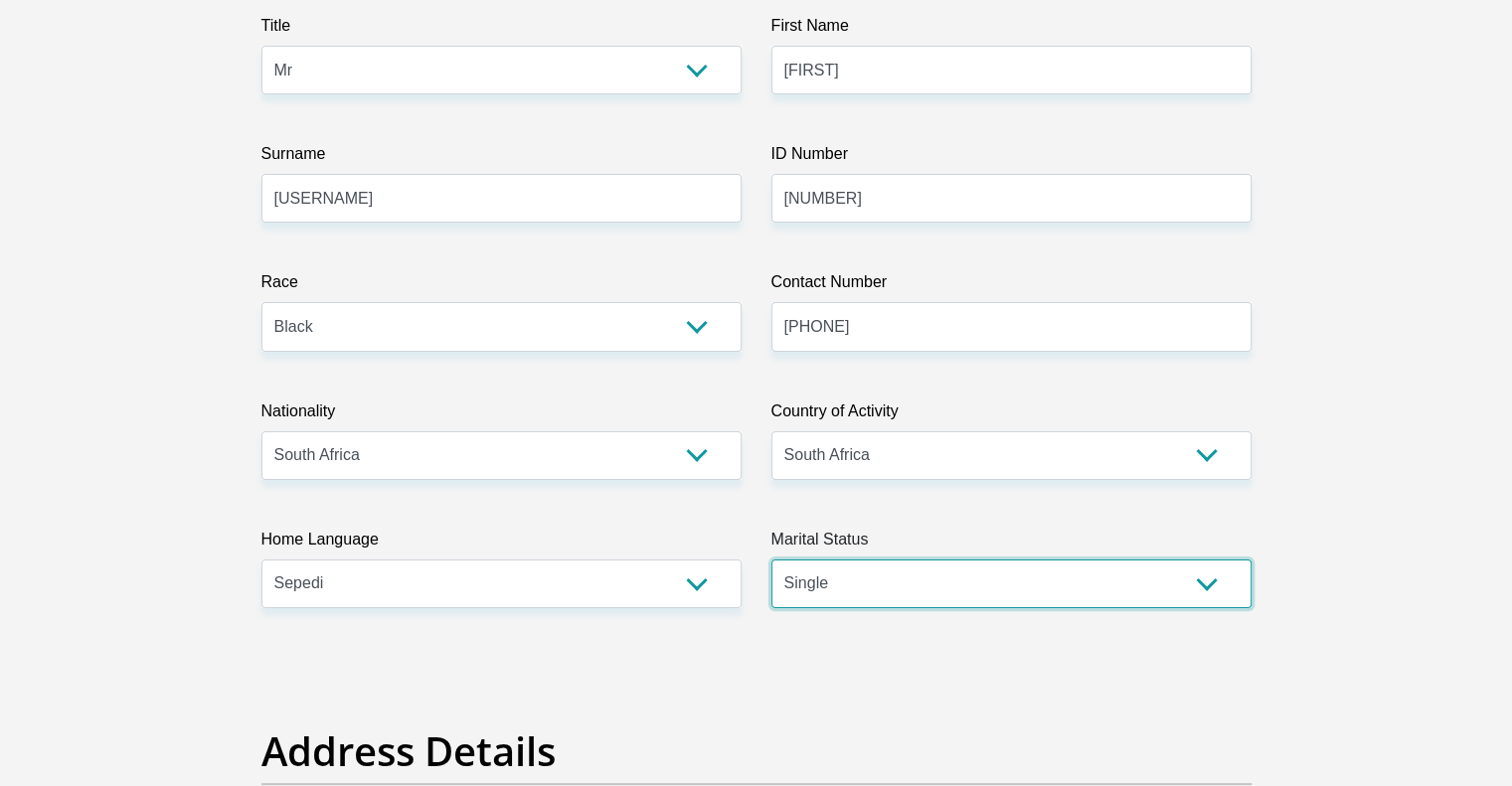 click on "Married ANC
Single
Divorced
Widowed
Married COP or Customary Law" at bounding box center [1011, 583] 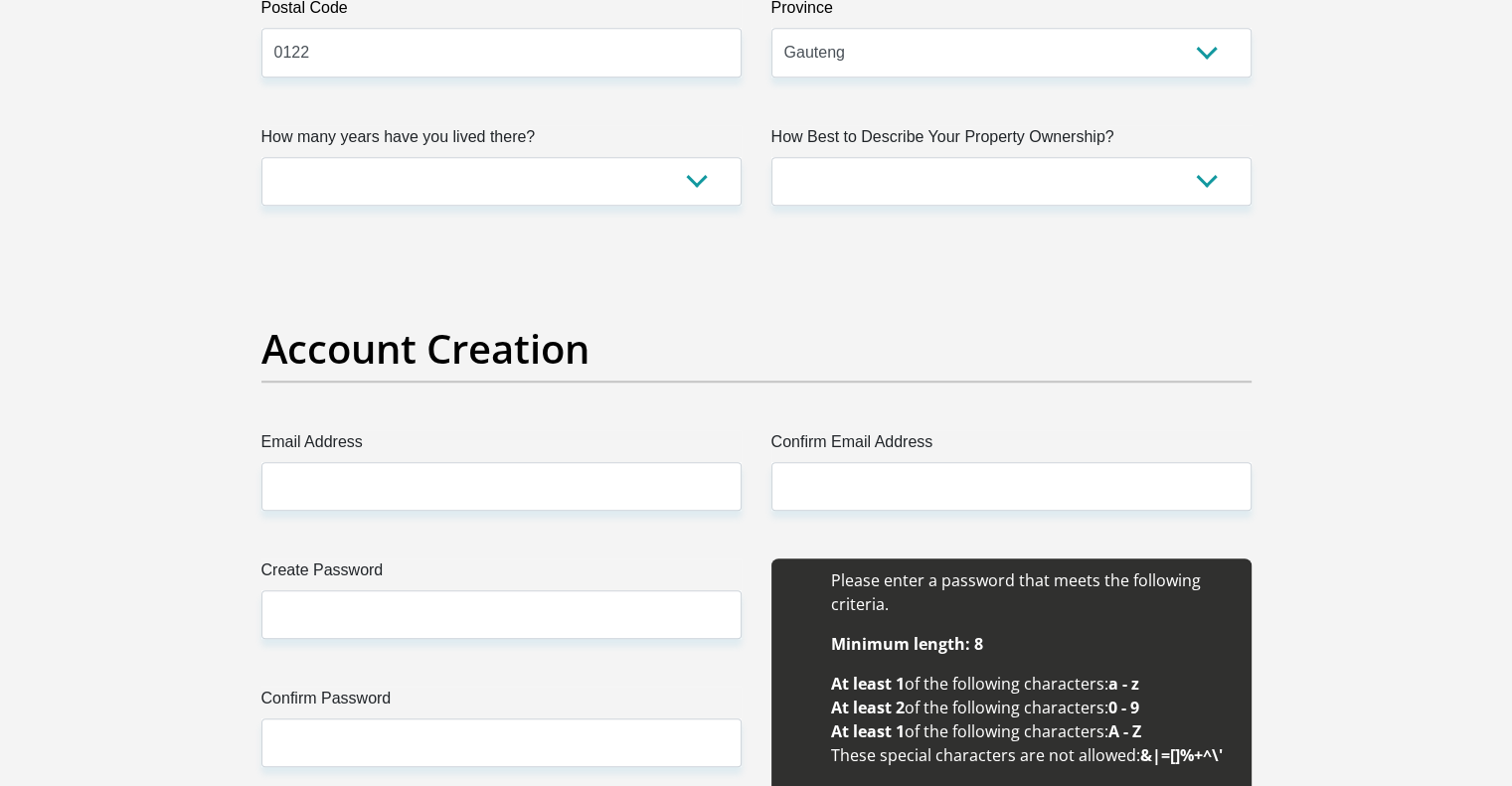 scroll, scrollTop: 1491, scrollLeft: 0, axis: vertical 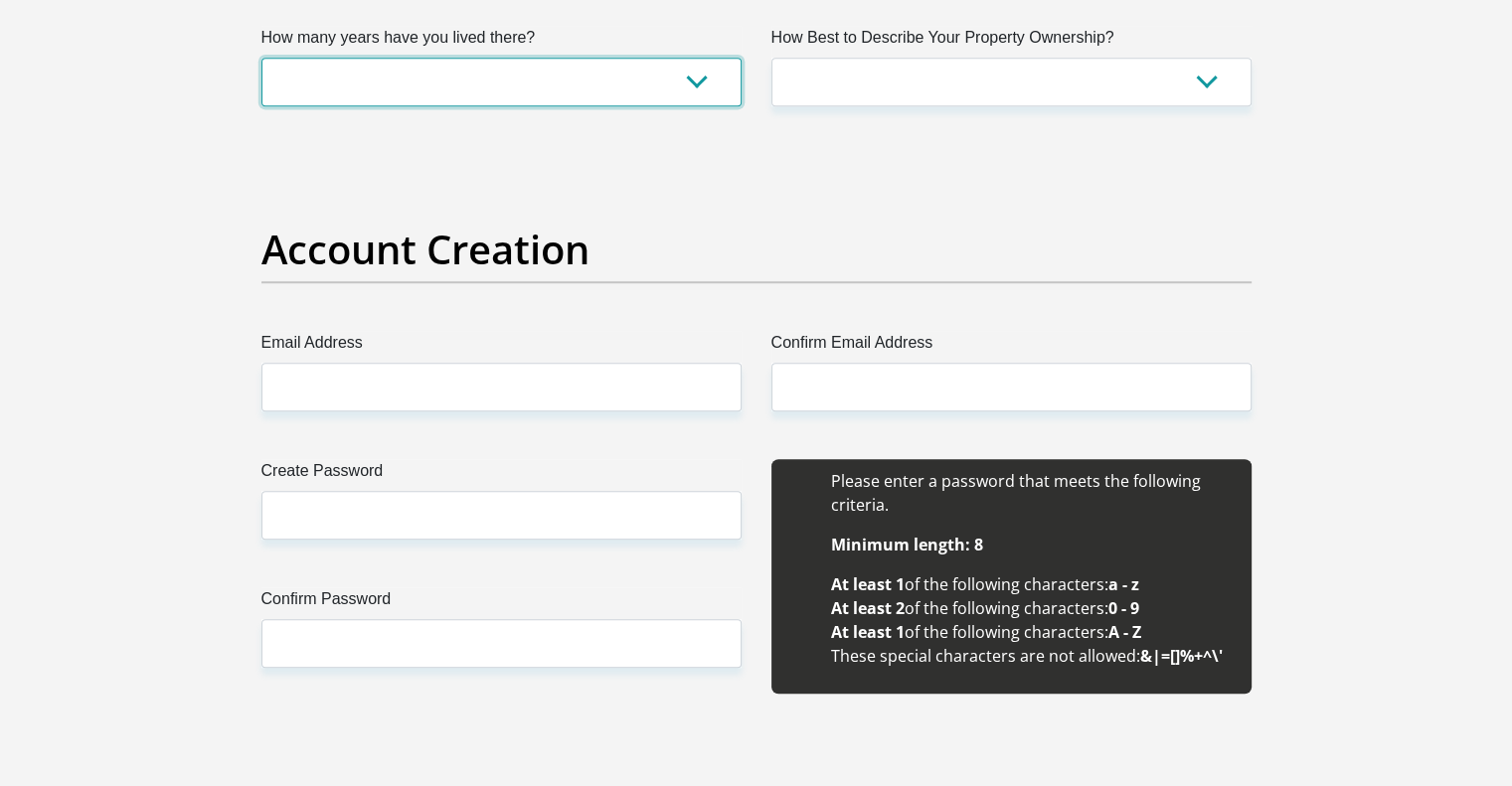click on "less than 1 year
1-3 years
3-5 years
5+ years" at bounding box center [501, 81] 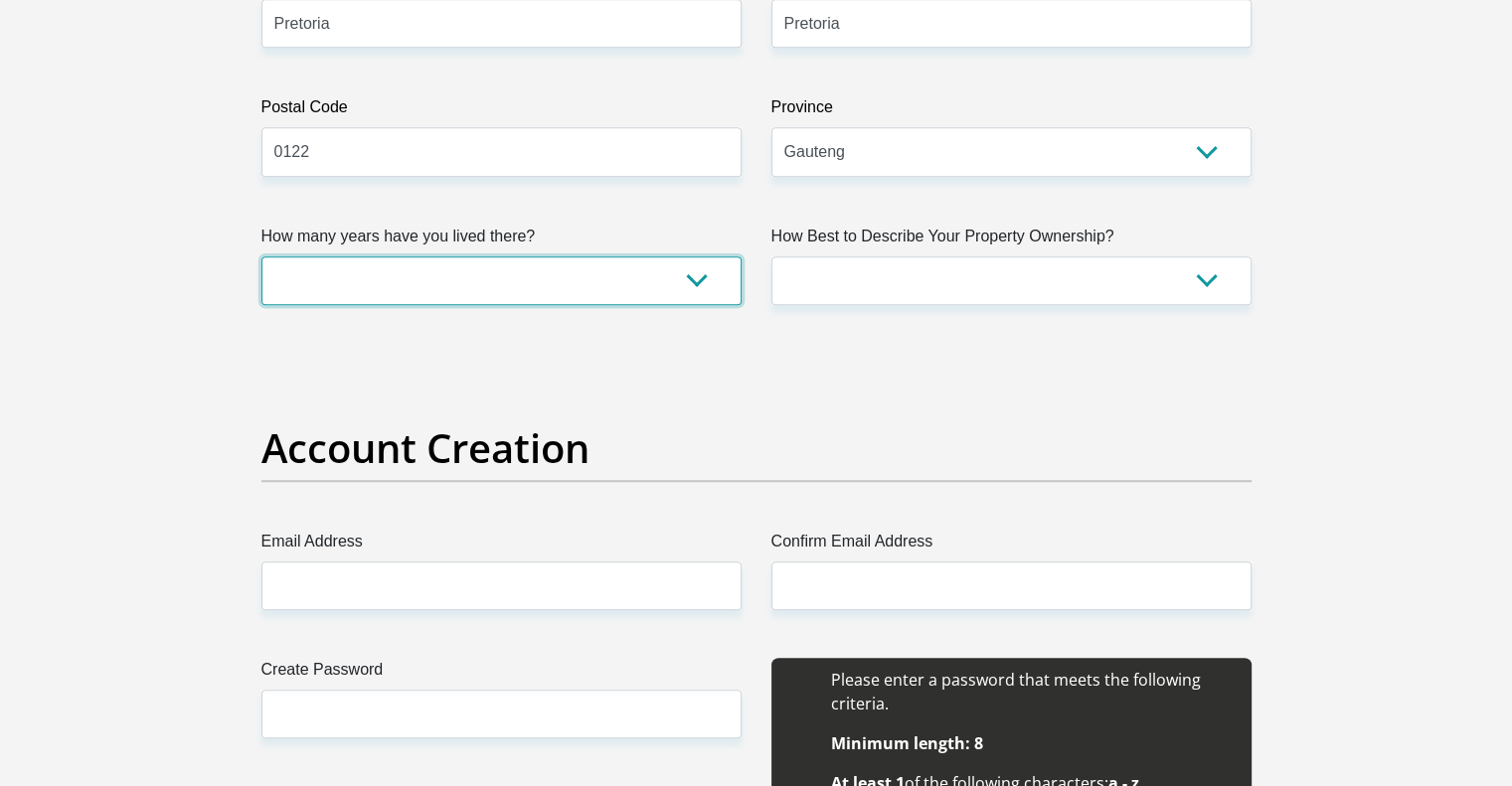 scroll, scrollTop: 1192, scrollLeft: 0, axis: vertical 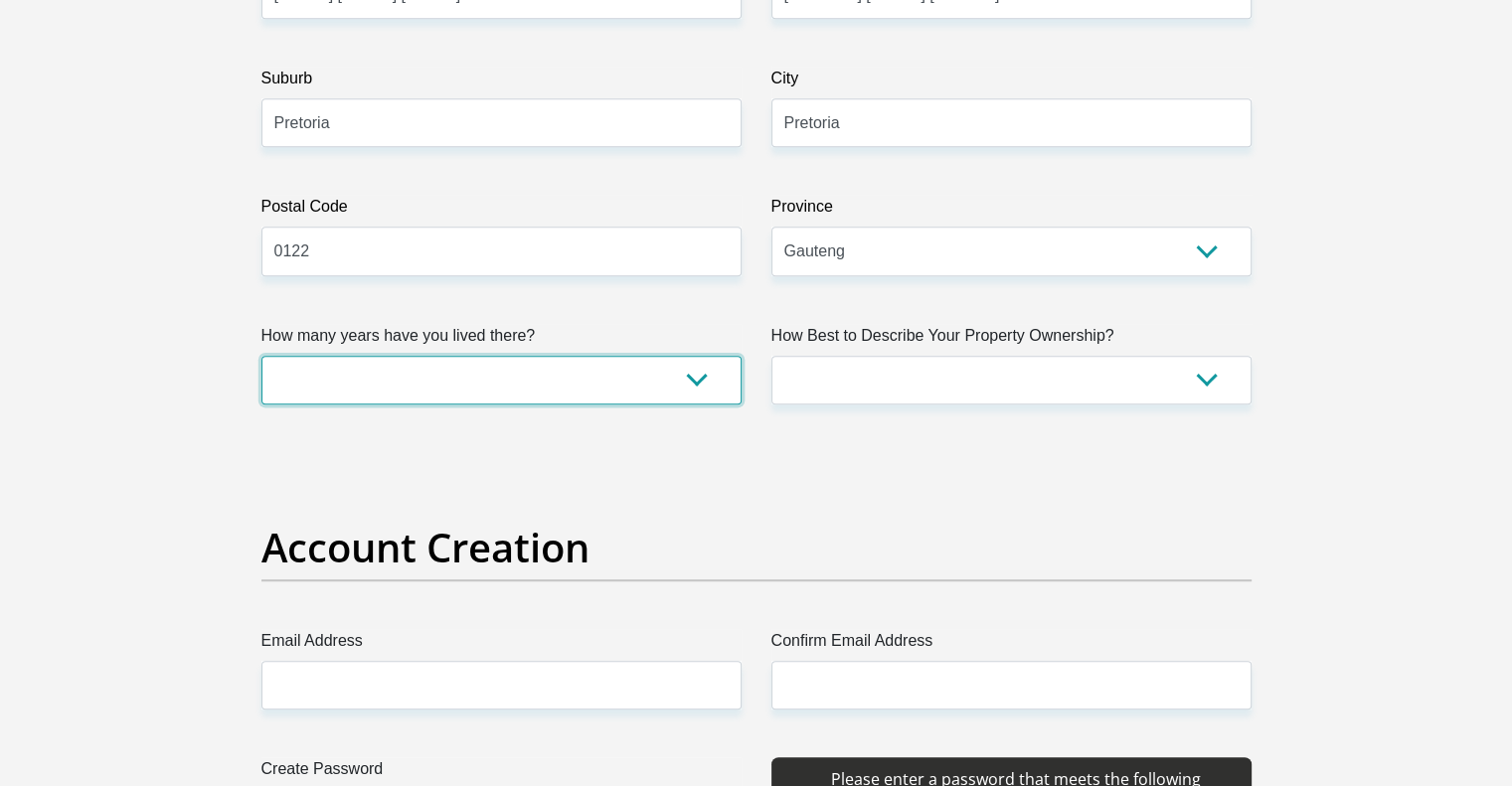 click on "less than 1 year
1-3 years
3-5 years
5+ years" at bounding box center (501, 380) 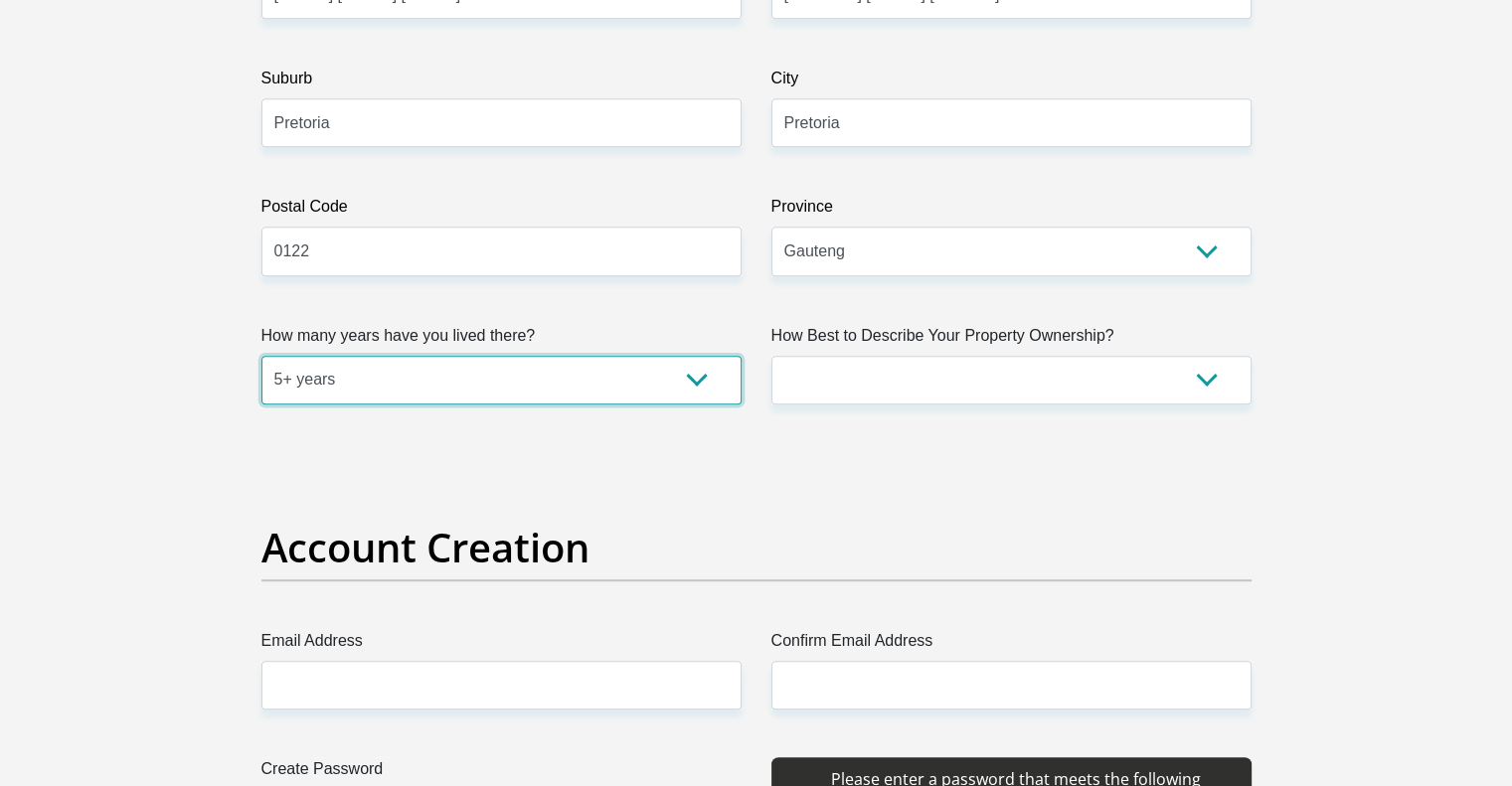 click on "less than 1 year
1-3 years
3-5 years
5+ years" at bounding box center (501, 380) 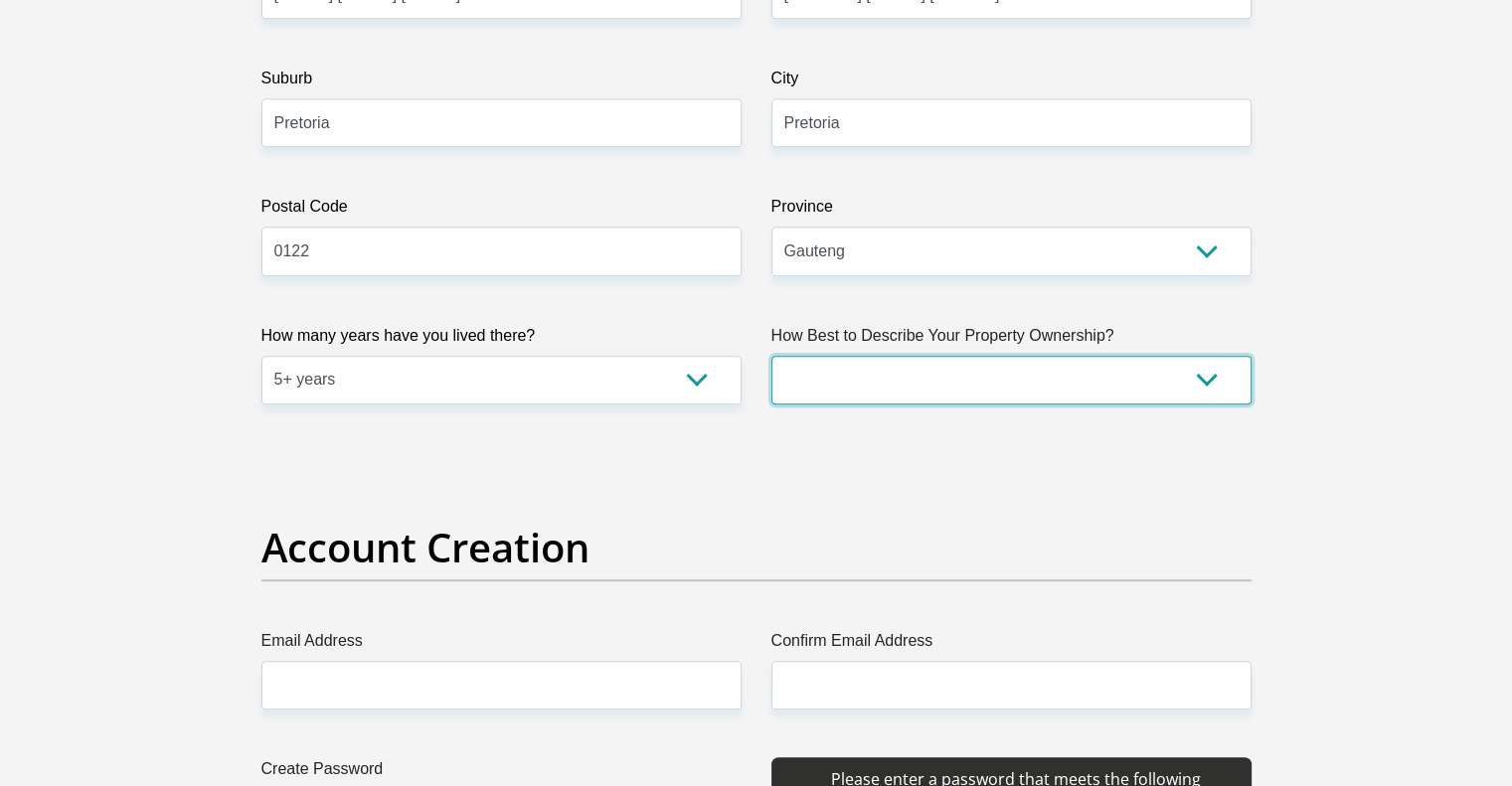click on "Owned
Rented
Family Owned
Company Dwelling" at bounding box center (1011, 380) 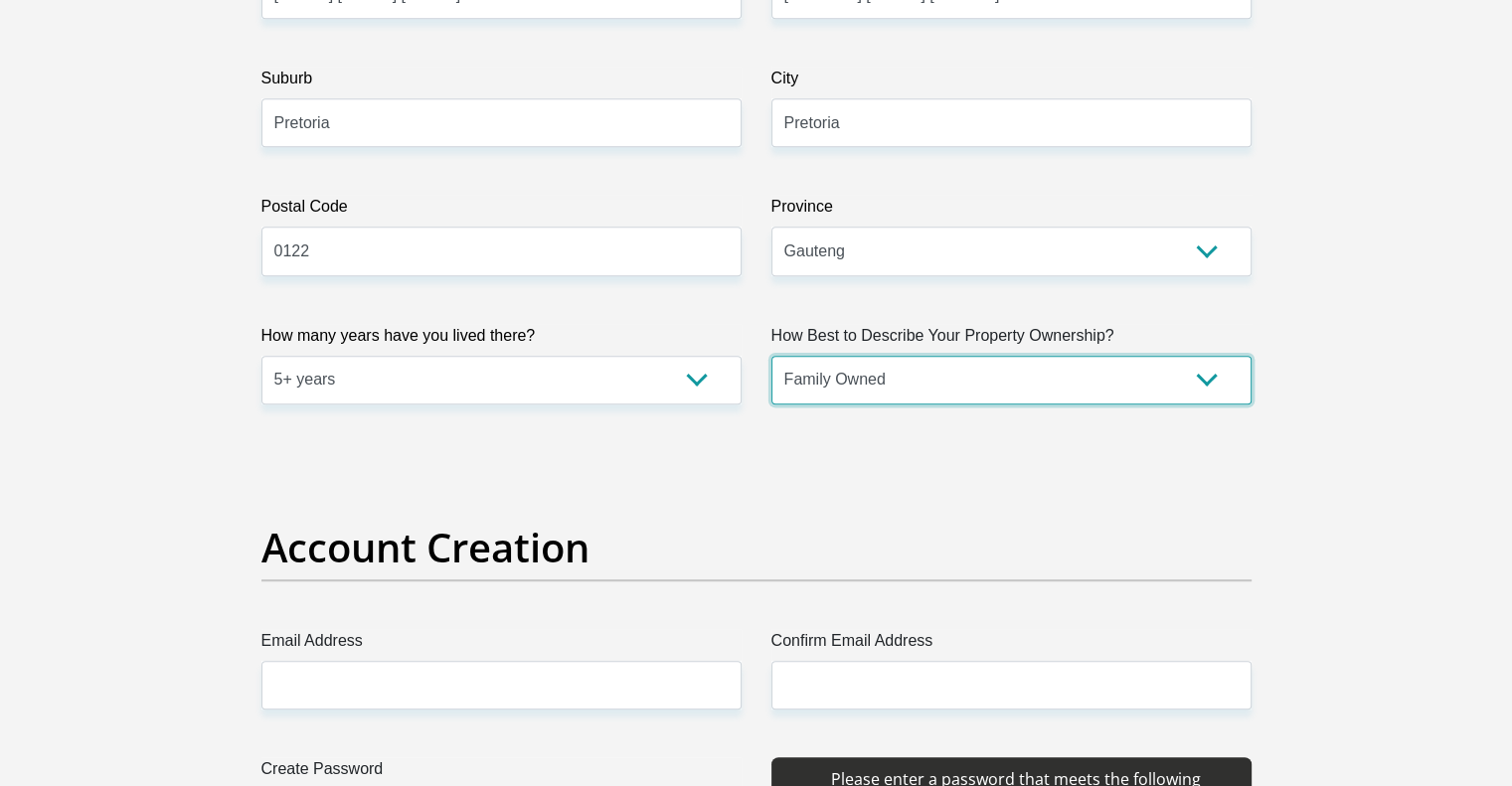 click on "Owned
Rented
Family Owned
Company Dwelling" at bounding box center (1011, 380) 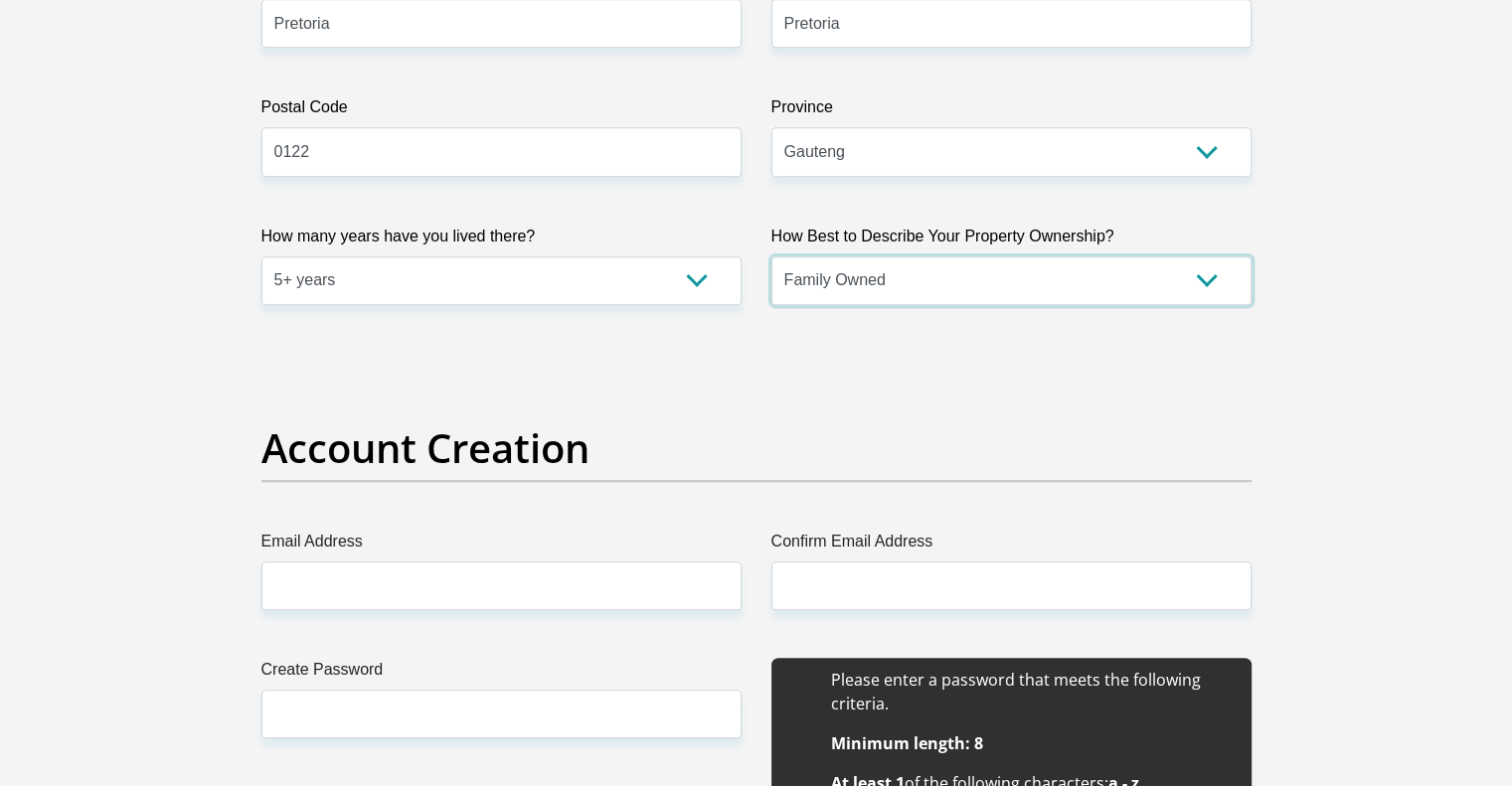 scroll, scrollTop: 1391, scrollLeft: 0, axis: vertical 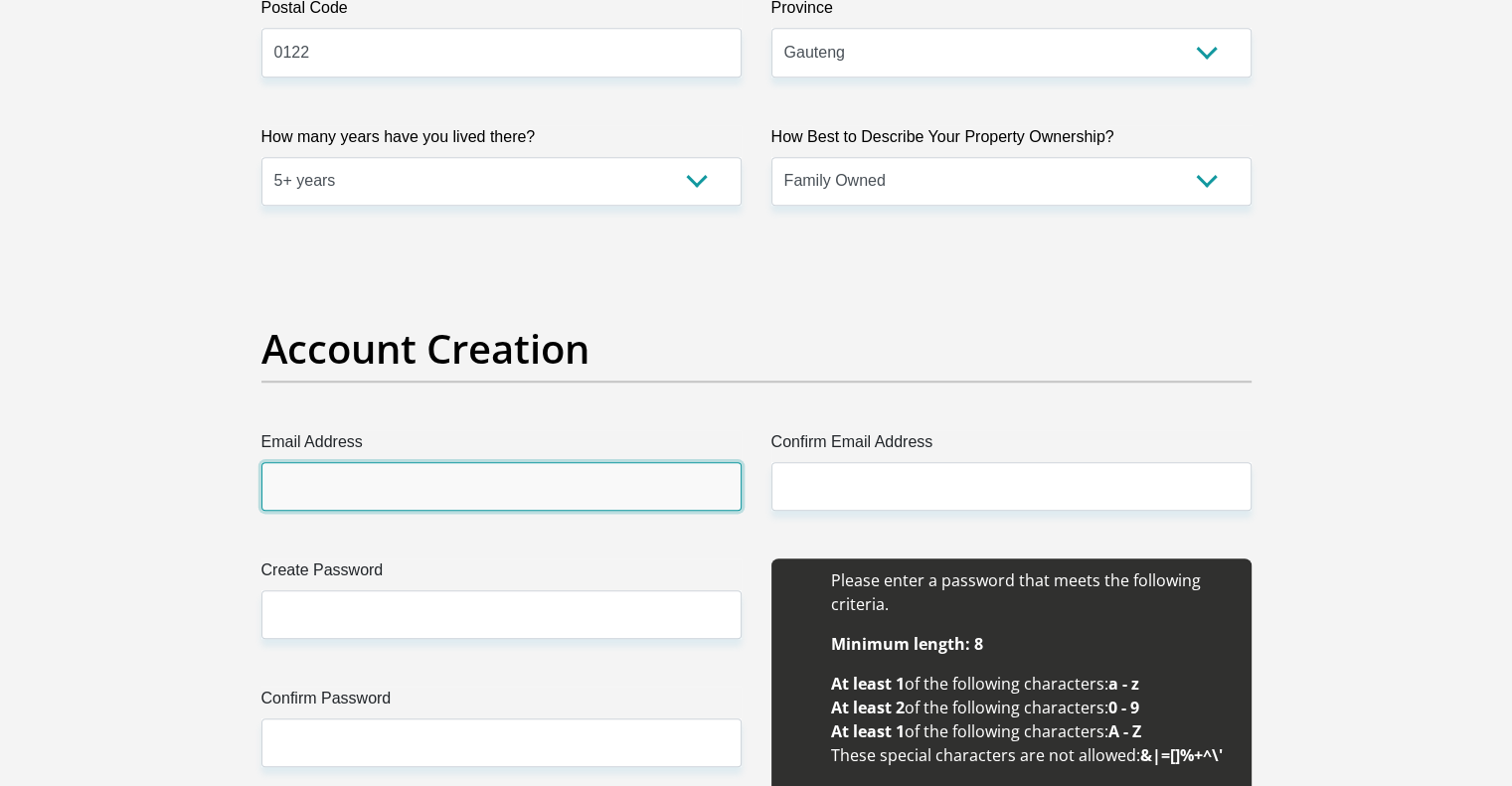click on "Email Address" at bounding box center (501, 486) 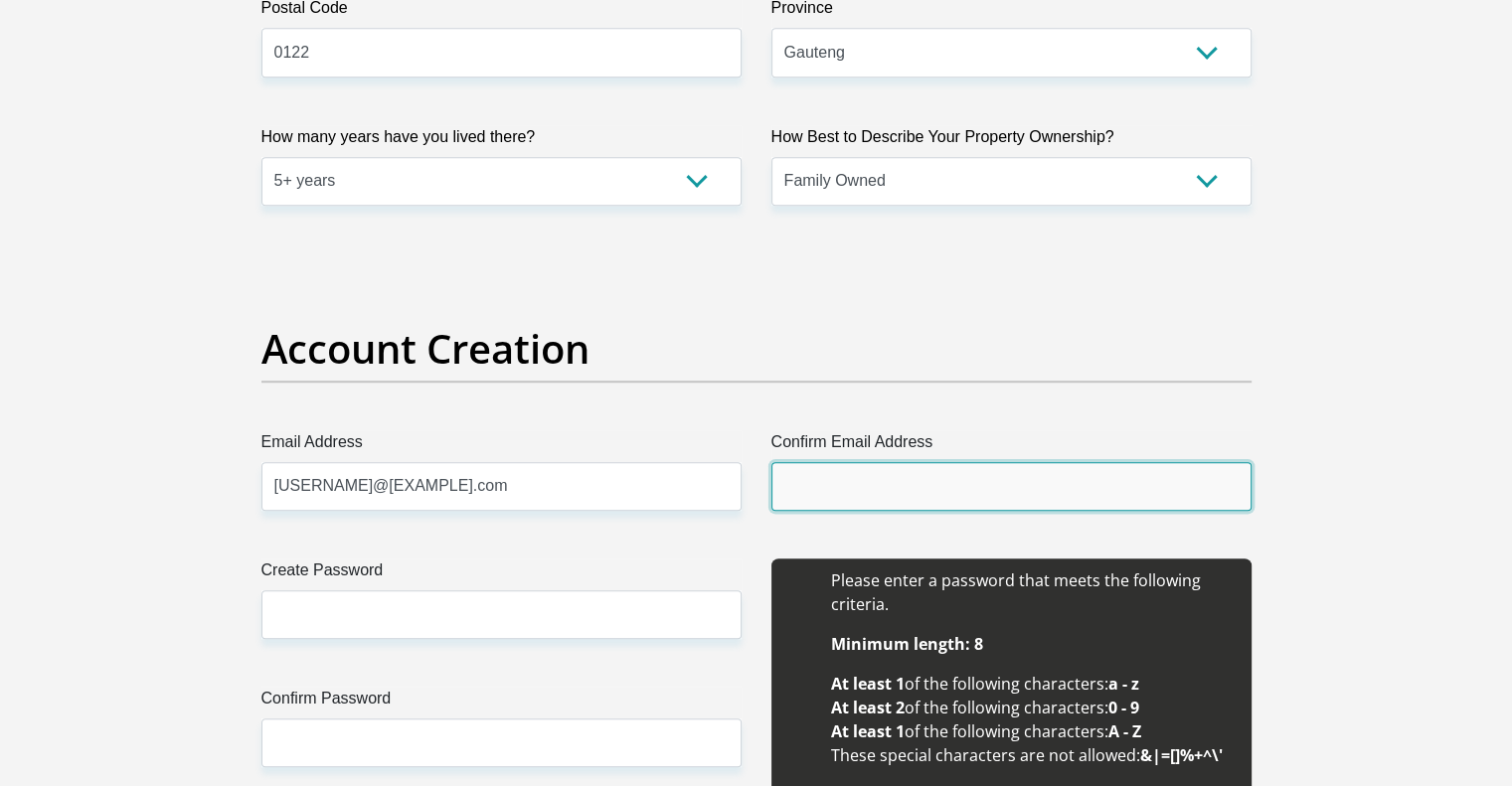 type on "cavinrakoma@gmail.com" 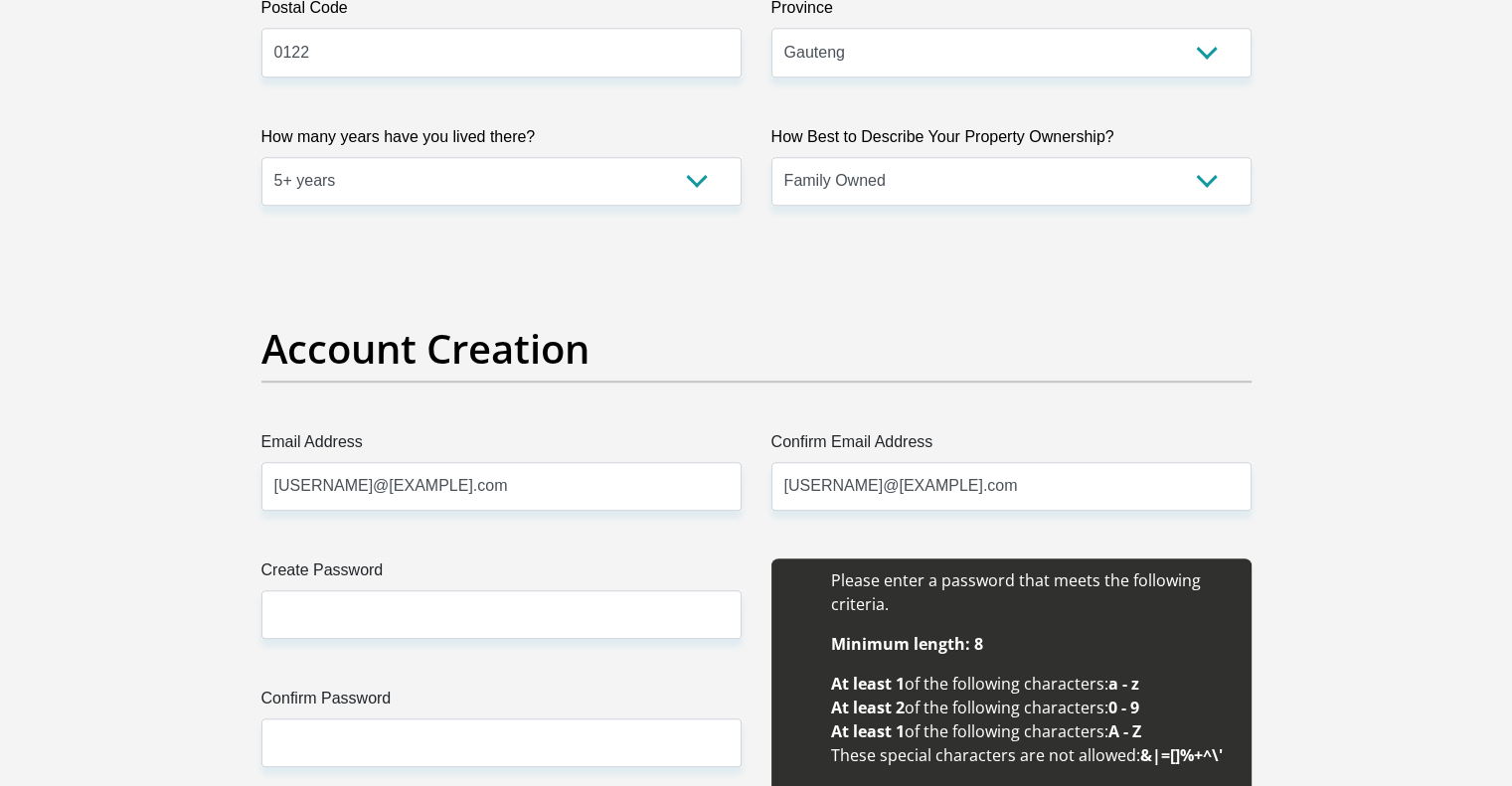 type 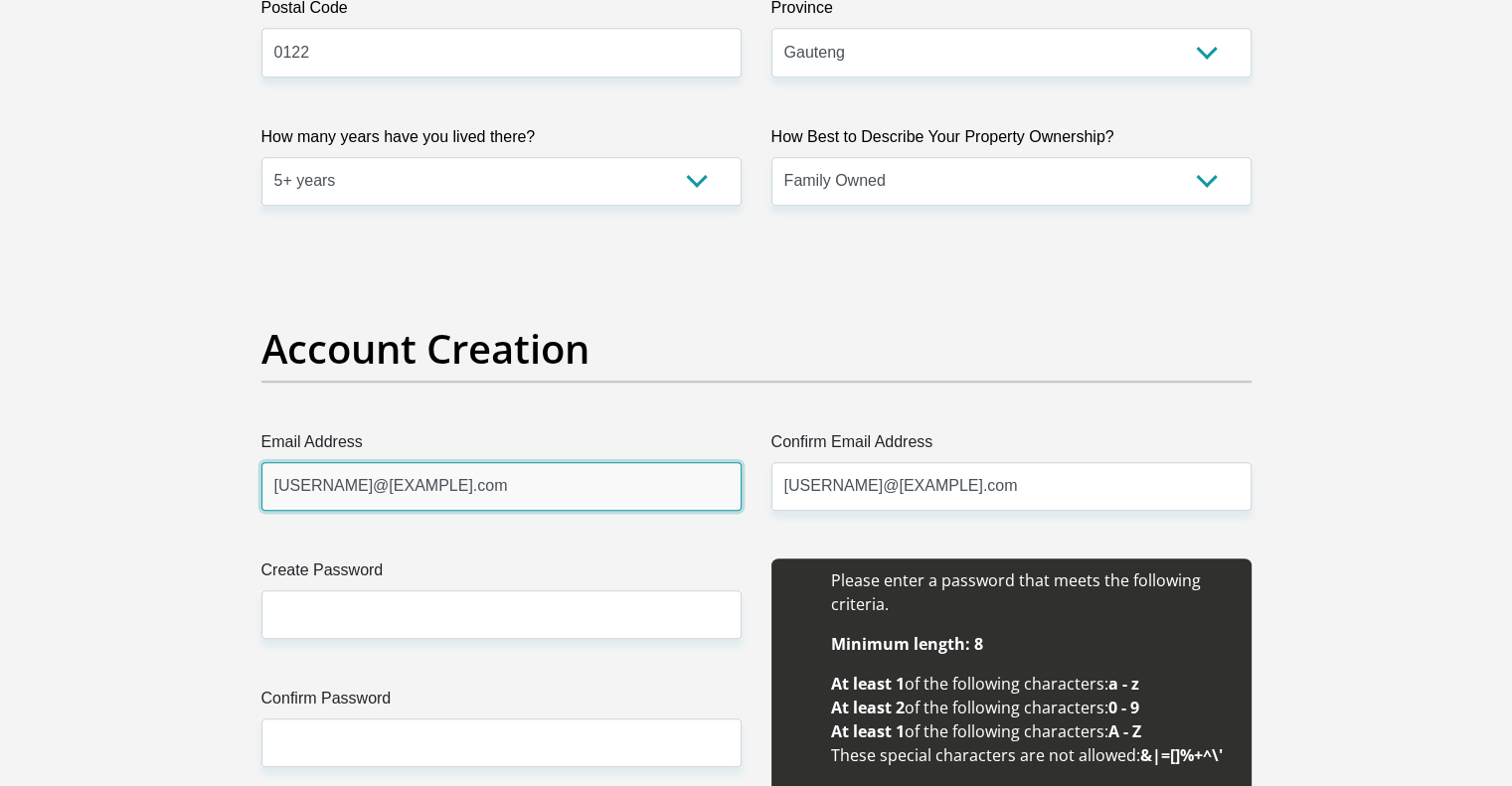 type 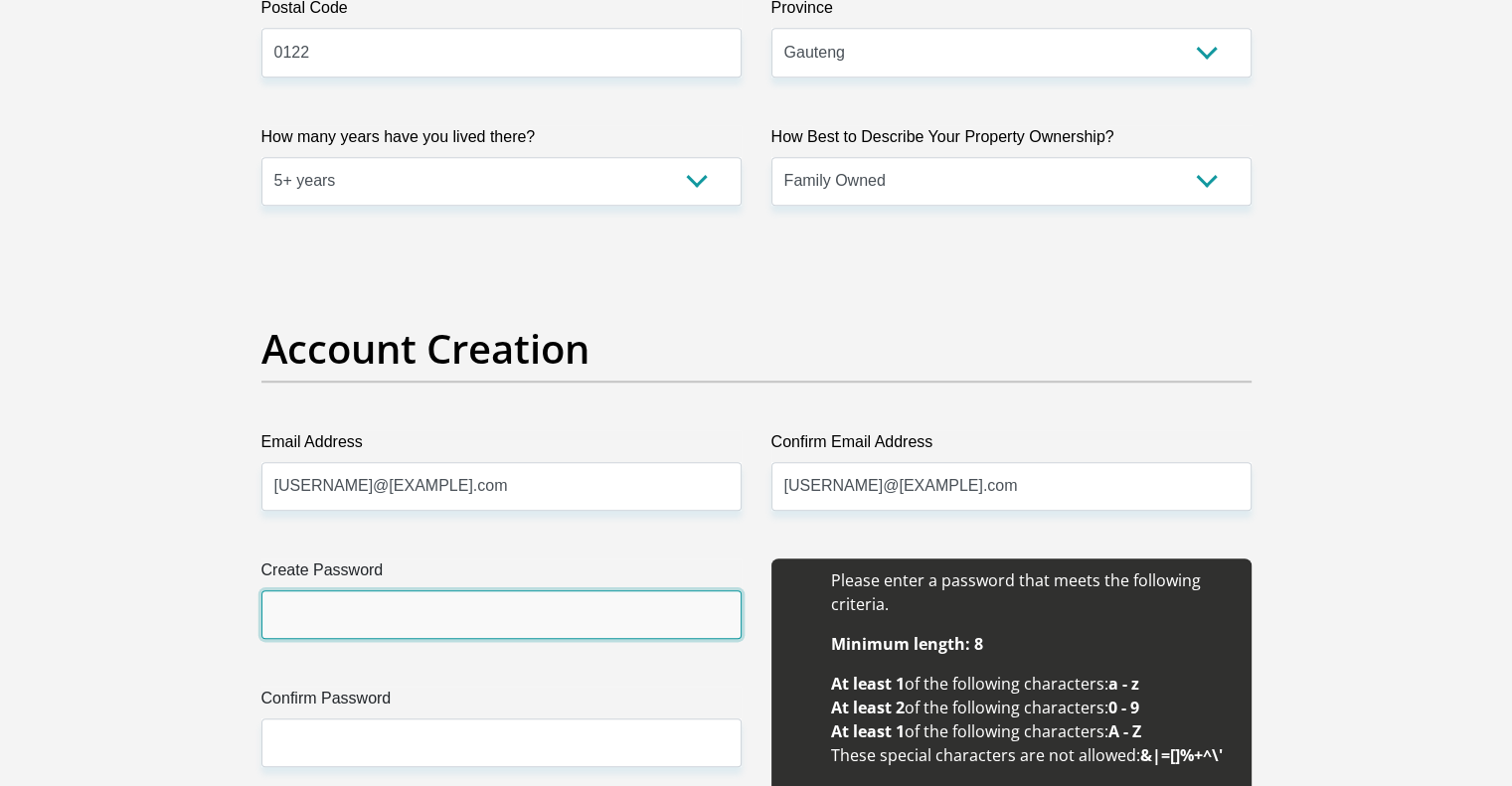 click on "Create Password" at bounding box center [501, 614] 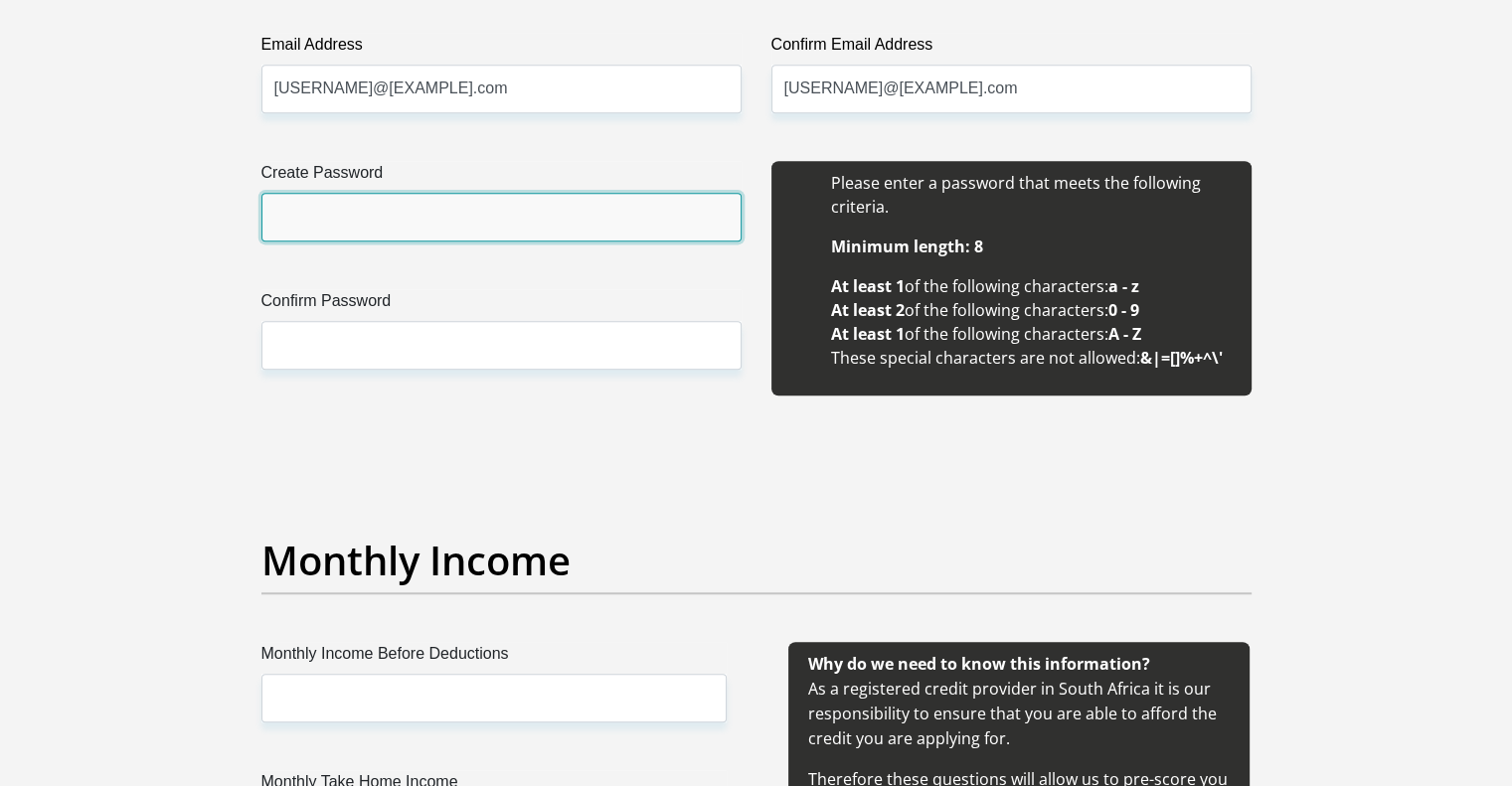 scroll, scrollTop: 1689, scrollLeft: 0, axis: vertical 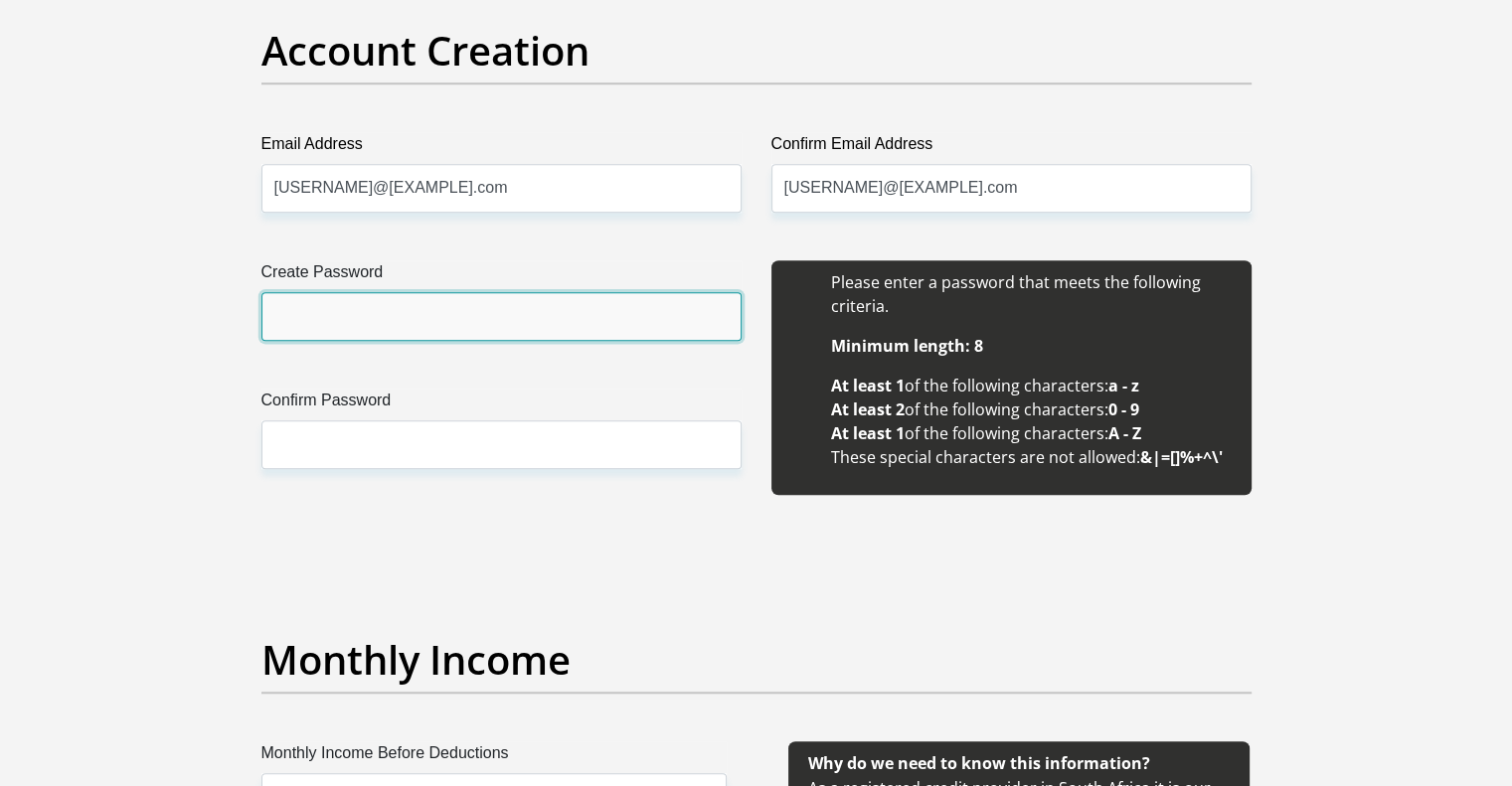 click on "Create Password" at bounding box center [501, 316] 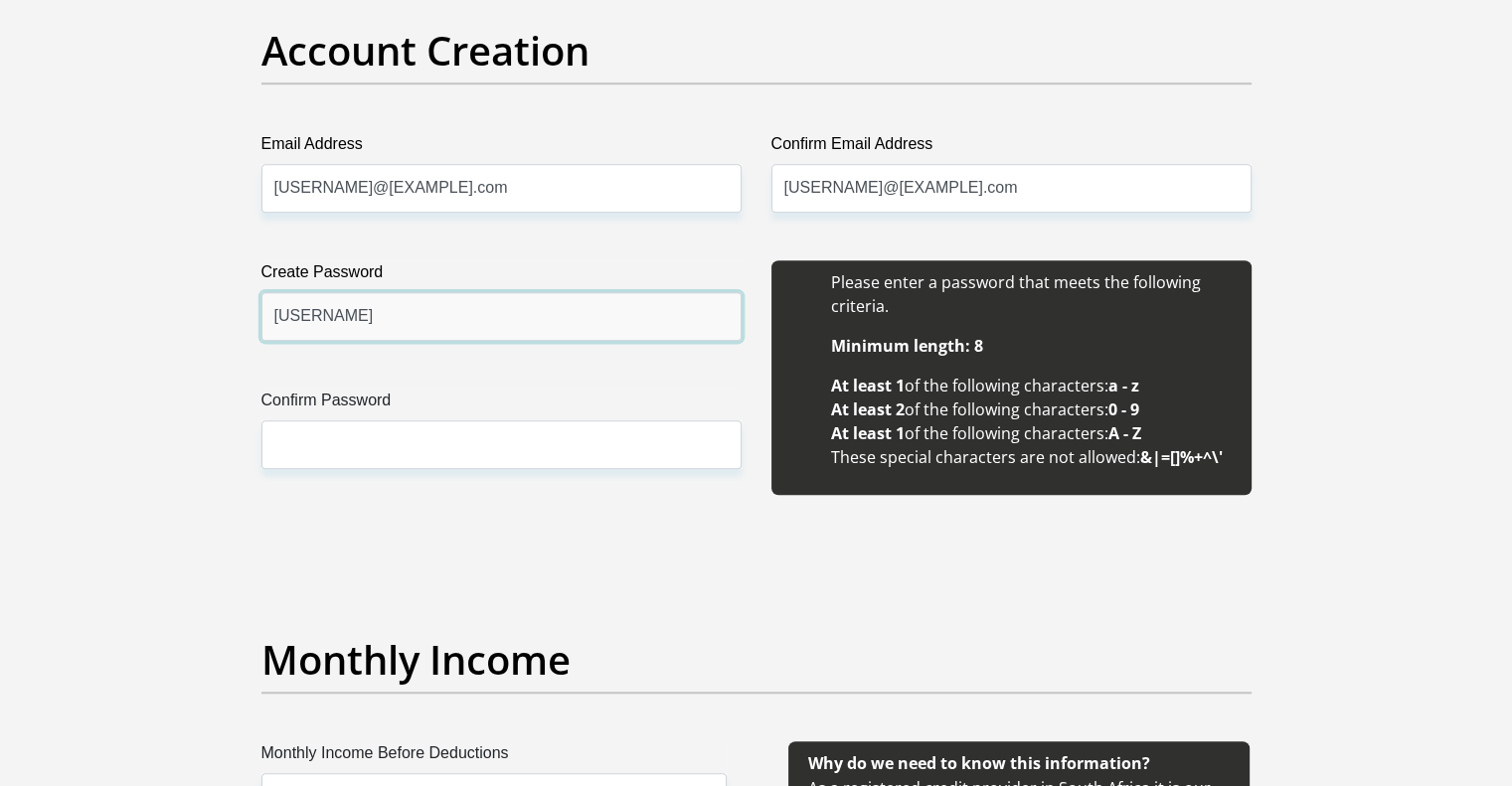 type on "Chelseaclub24#" 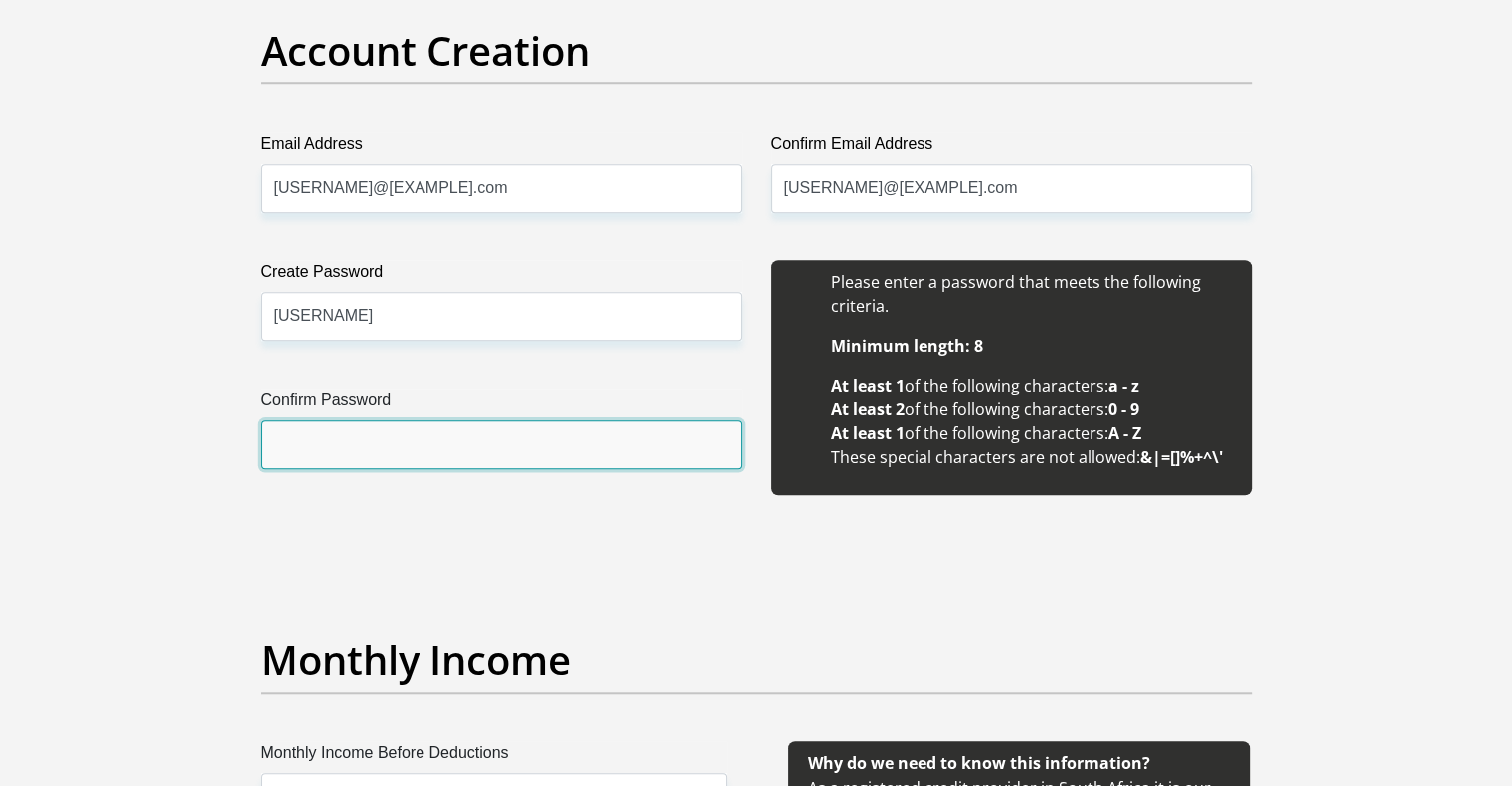 click on "Confirm Password" at bounding box center [501, 444] 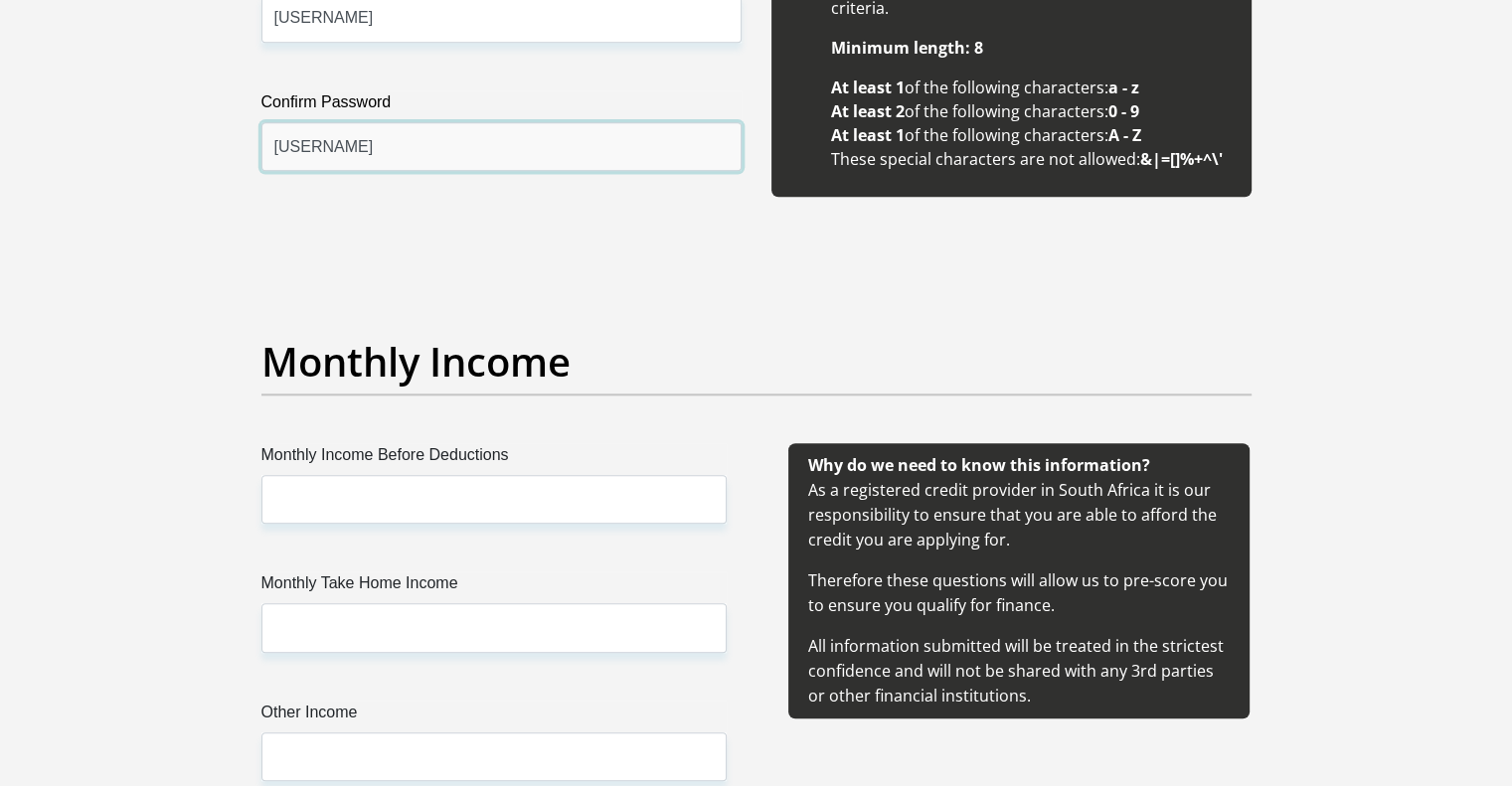 scroll, scrollTop: 2087, scrollLeft: 0, axis: vertical 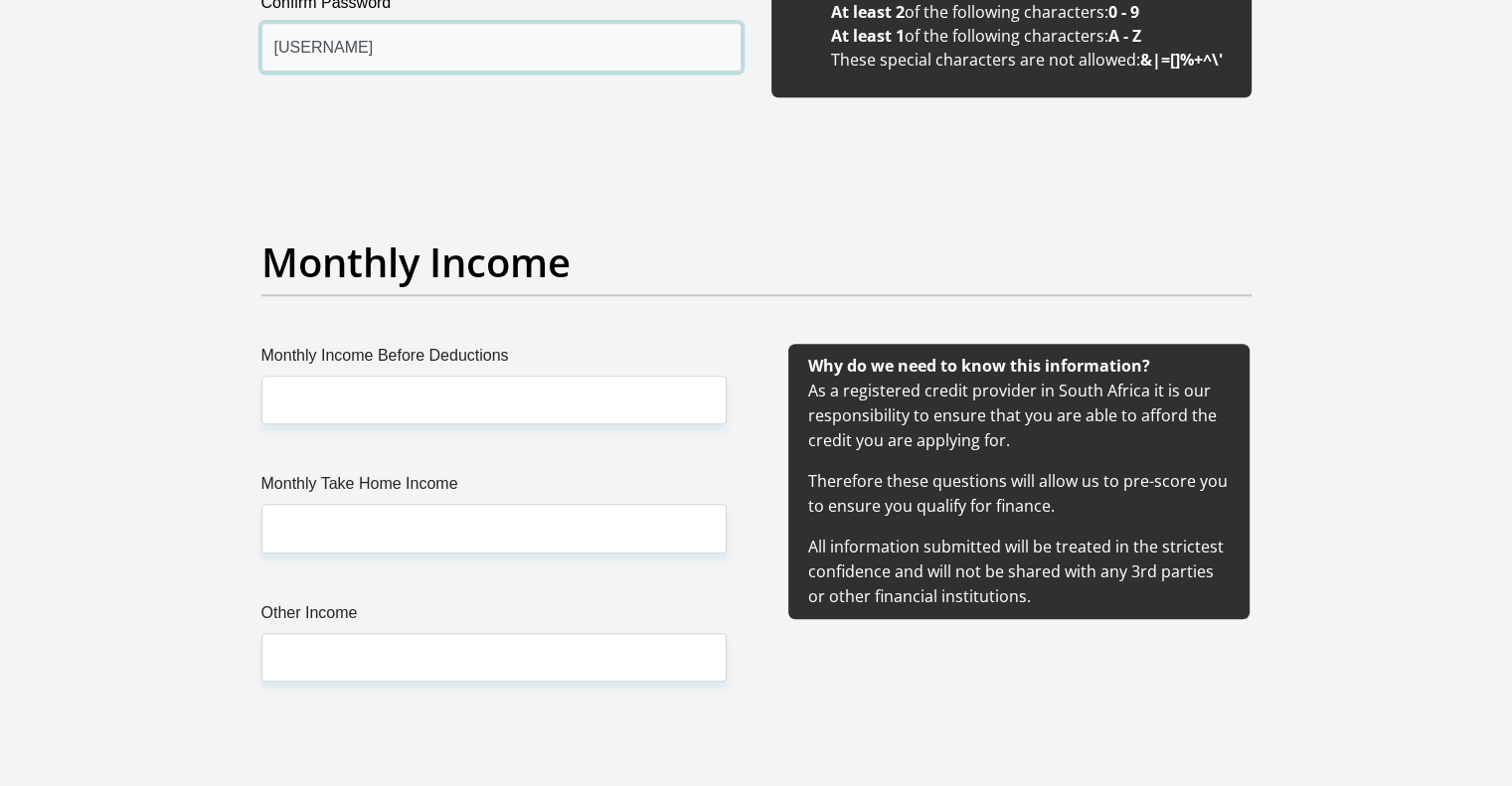 type on "Chelseaclub24#" 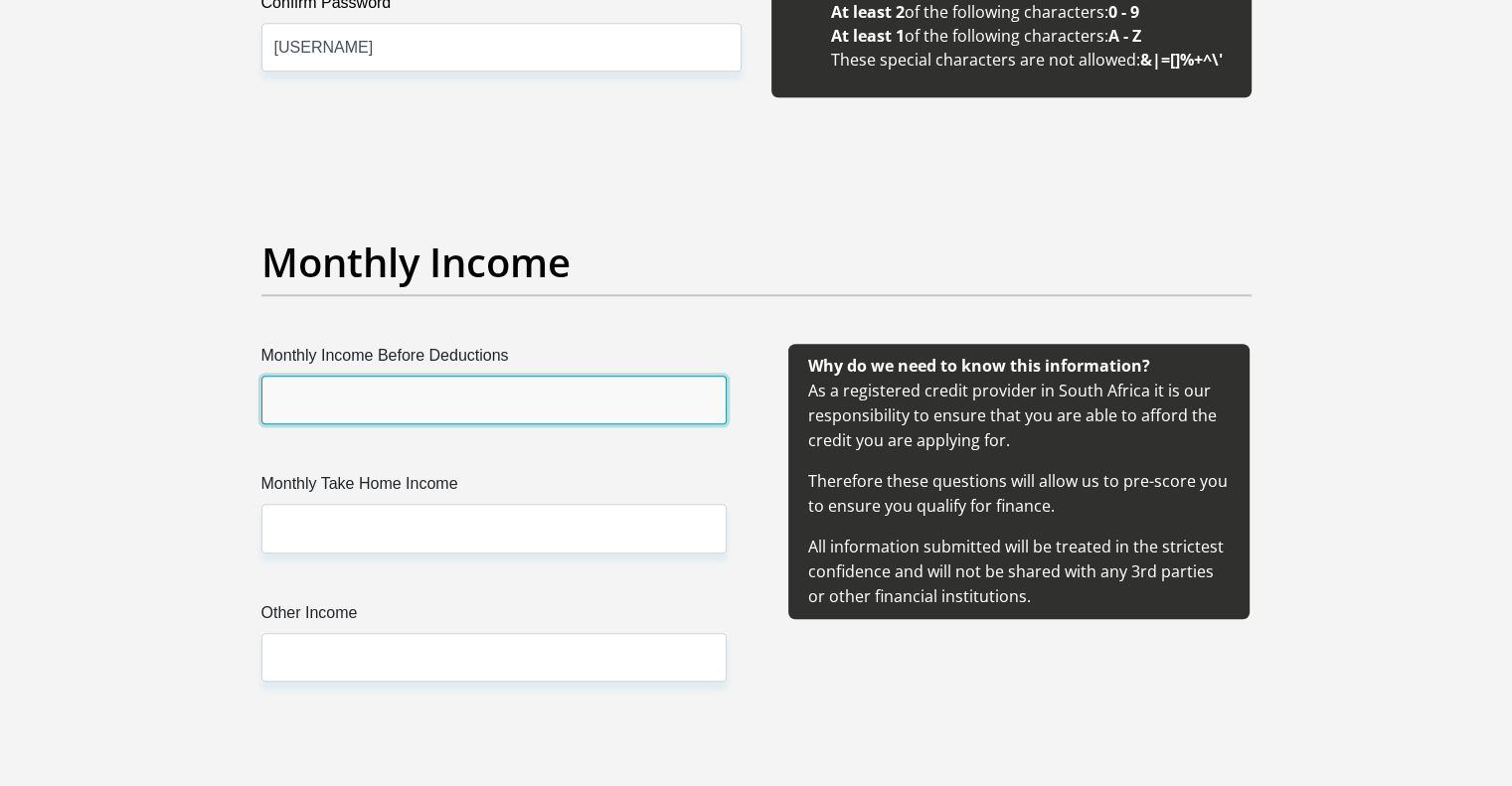 click on "Monthly Income Before Deductions" at bounding box center (494, 399) 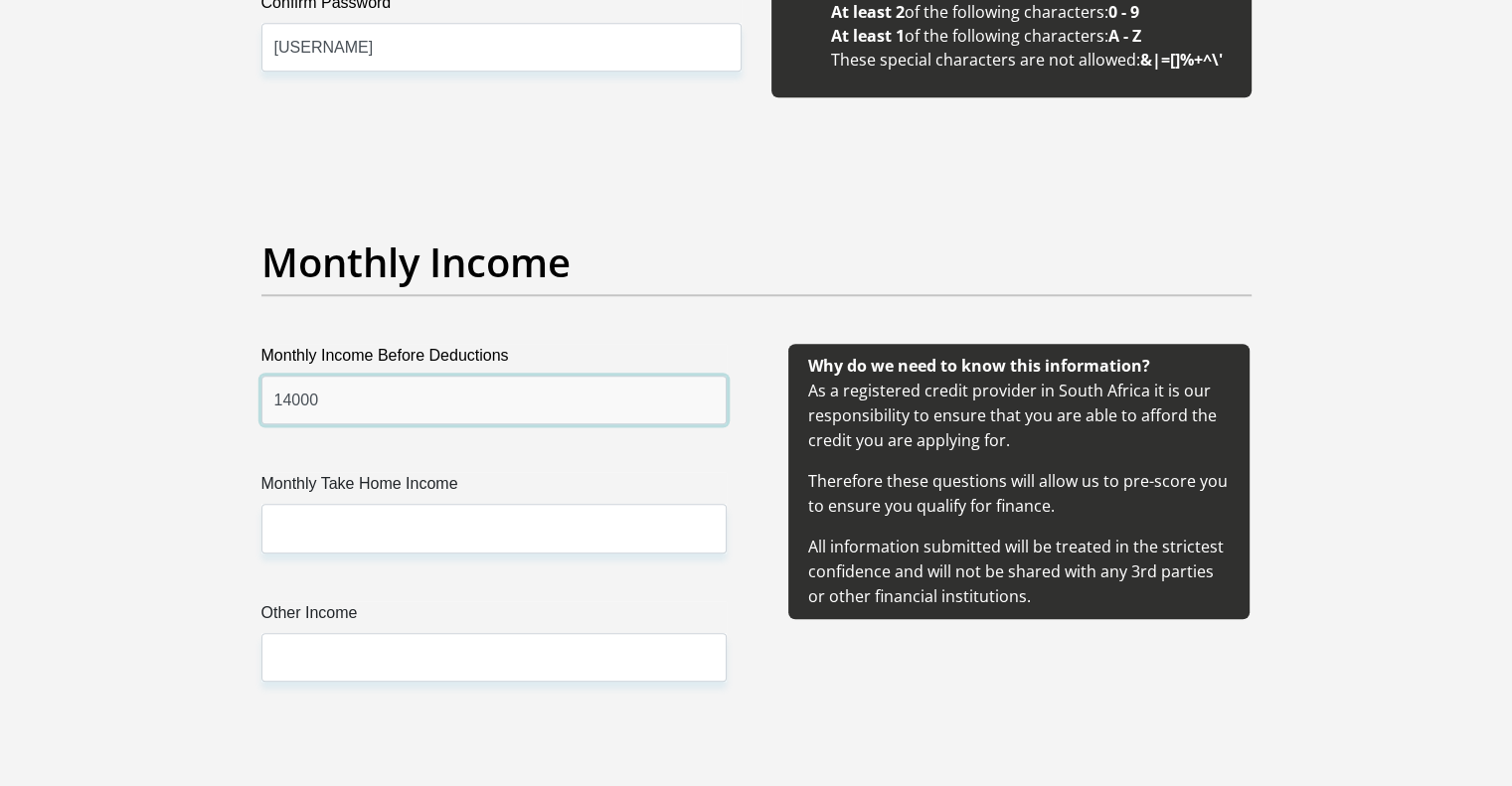 type on "14000" 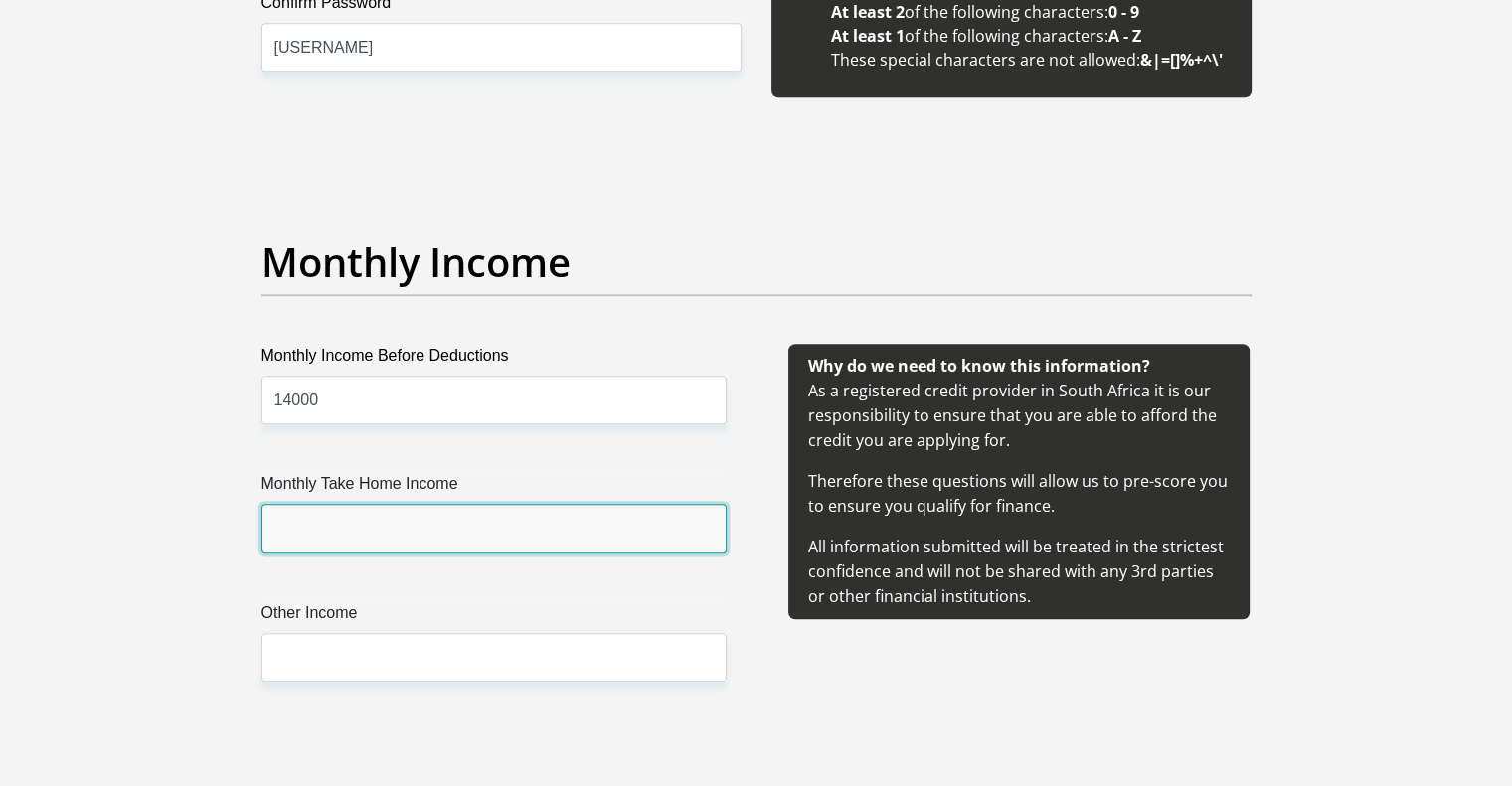 click on "Monthly Take Home Income" at bounding box center (494, 528) 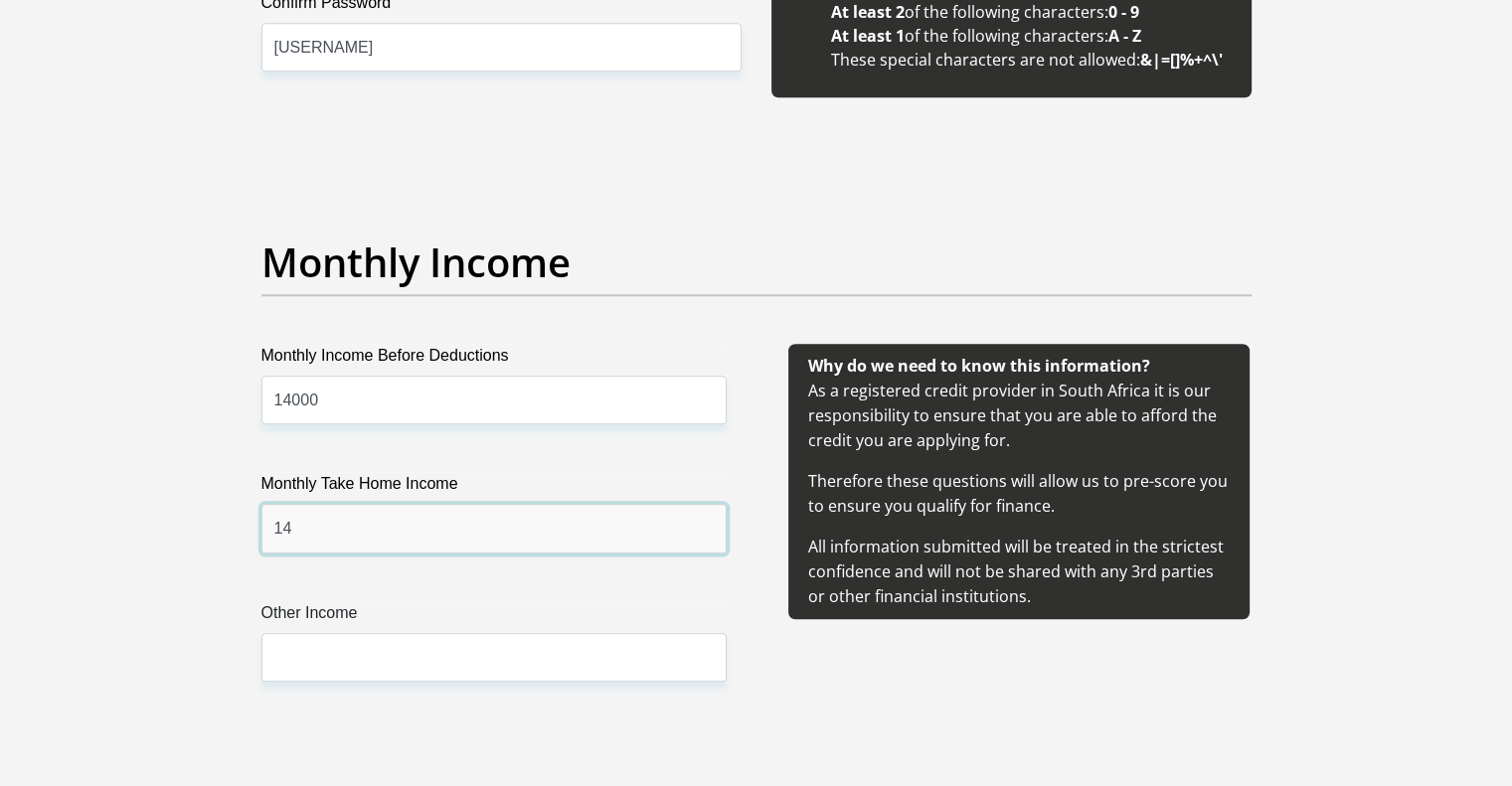 type on "1" 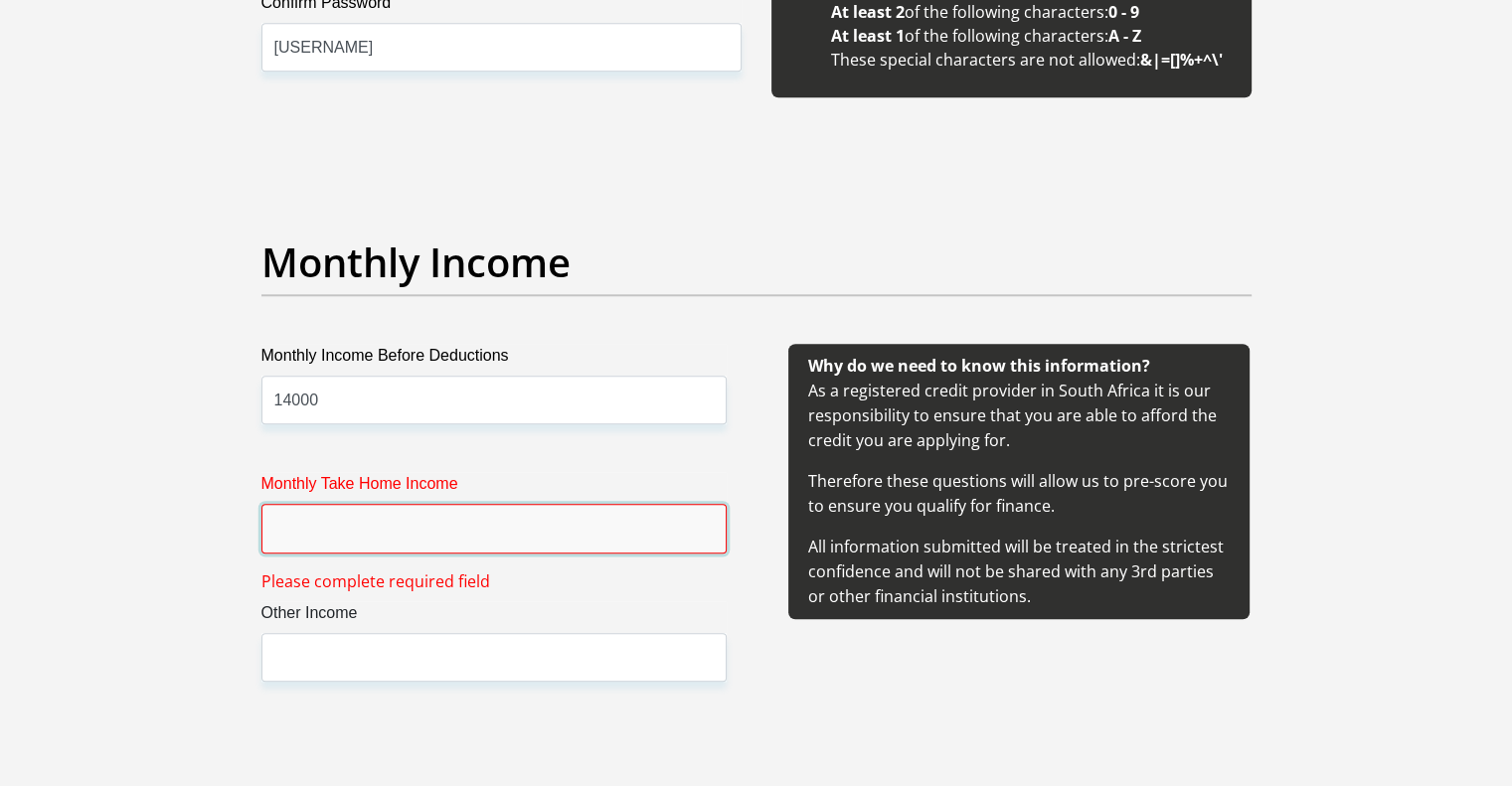 type on "3" 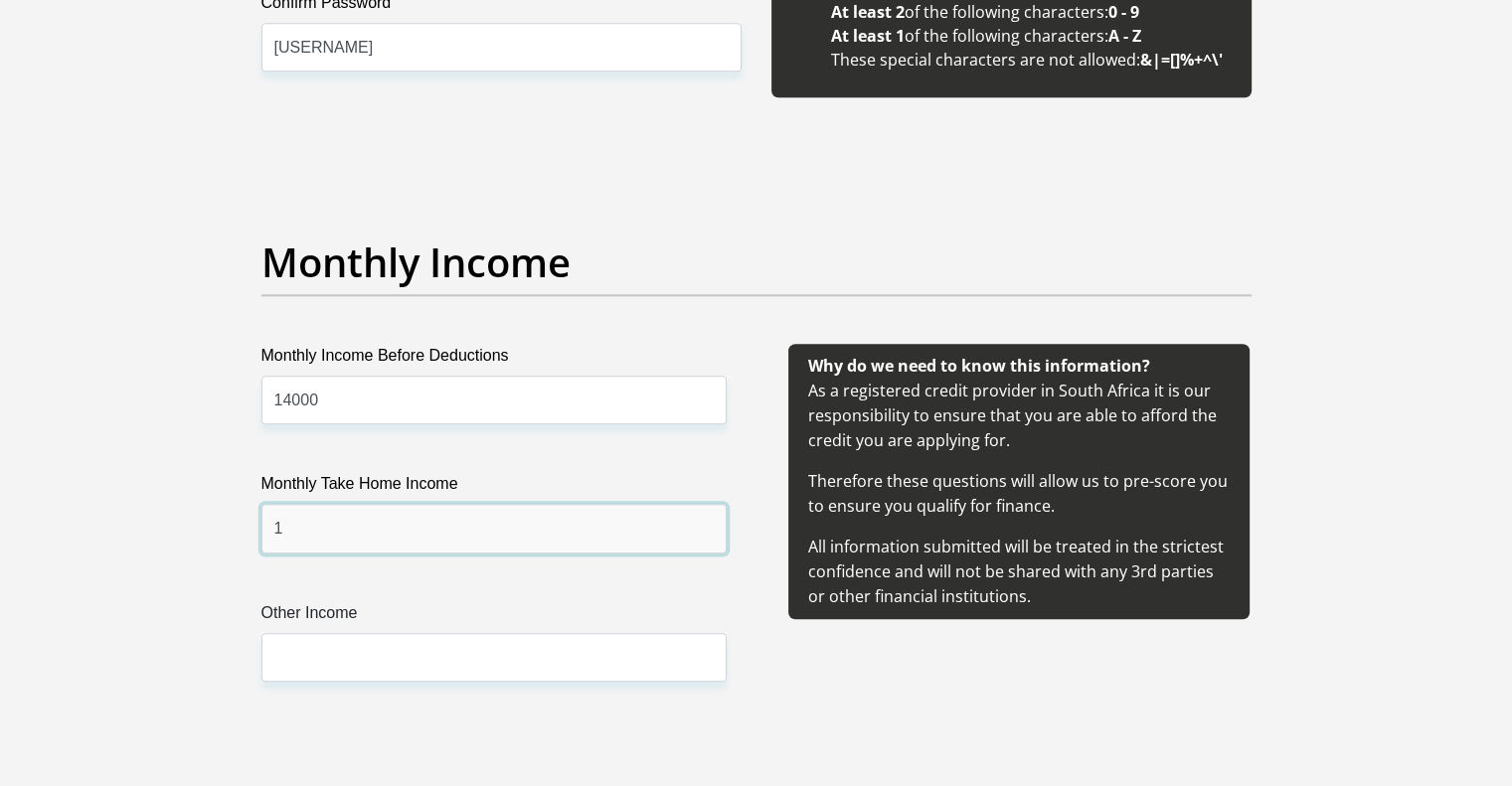 type on "13" 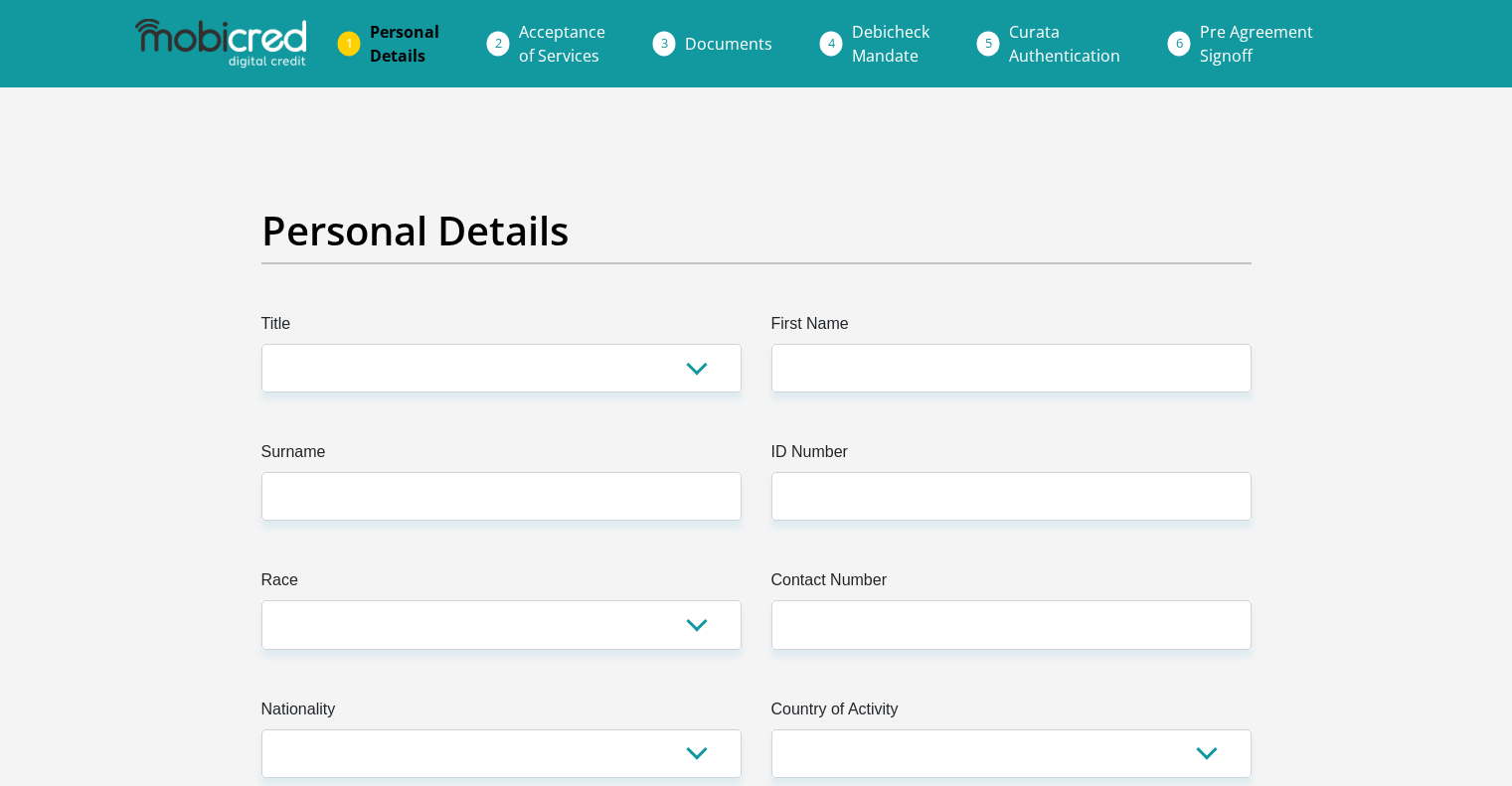 scroll, scrollTop: 2086, scrollLeft: 0, axis: vertical 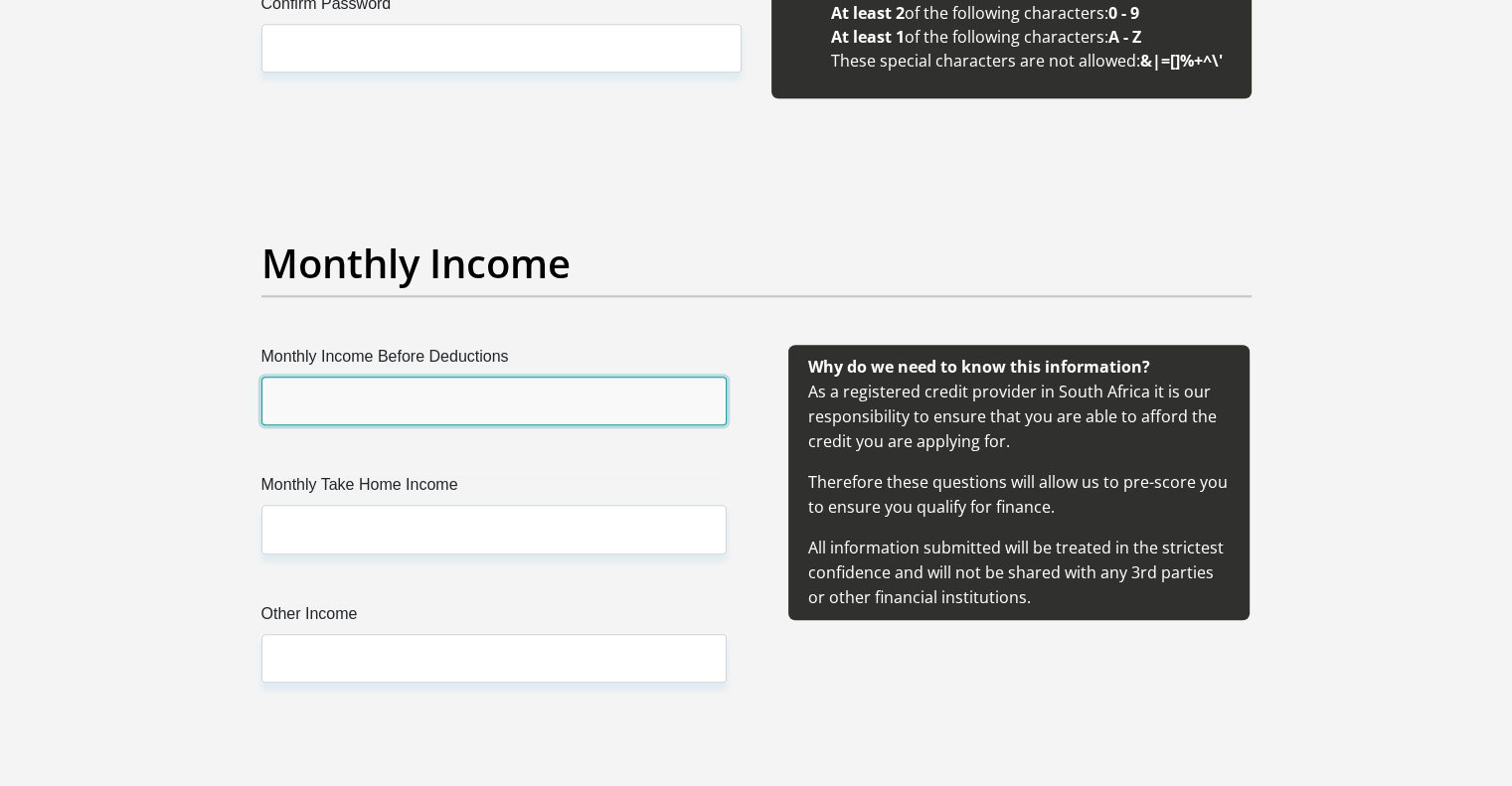 click on "Monthly Income Before Deductions" at bounding box center (494, 400) 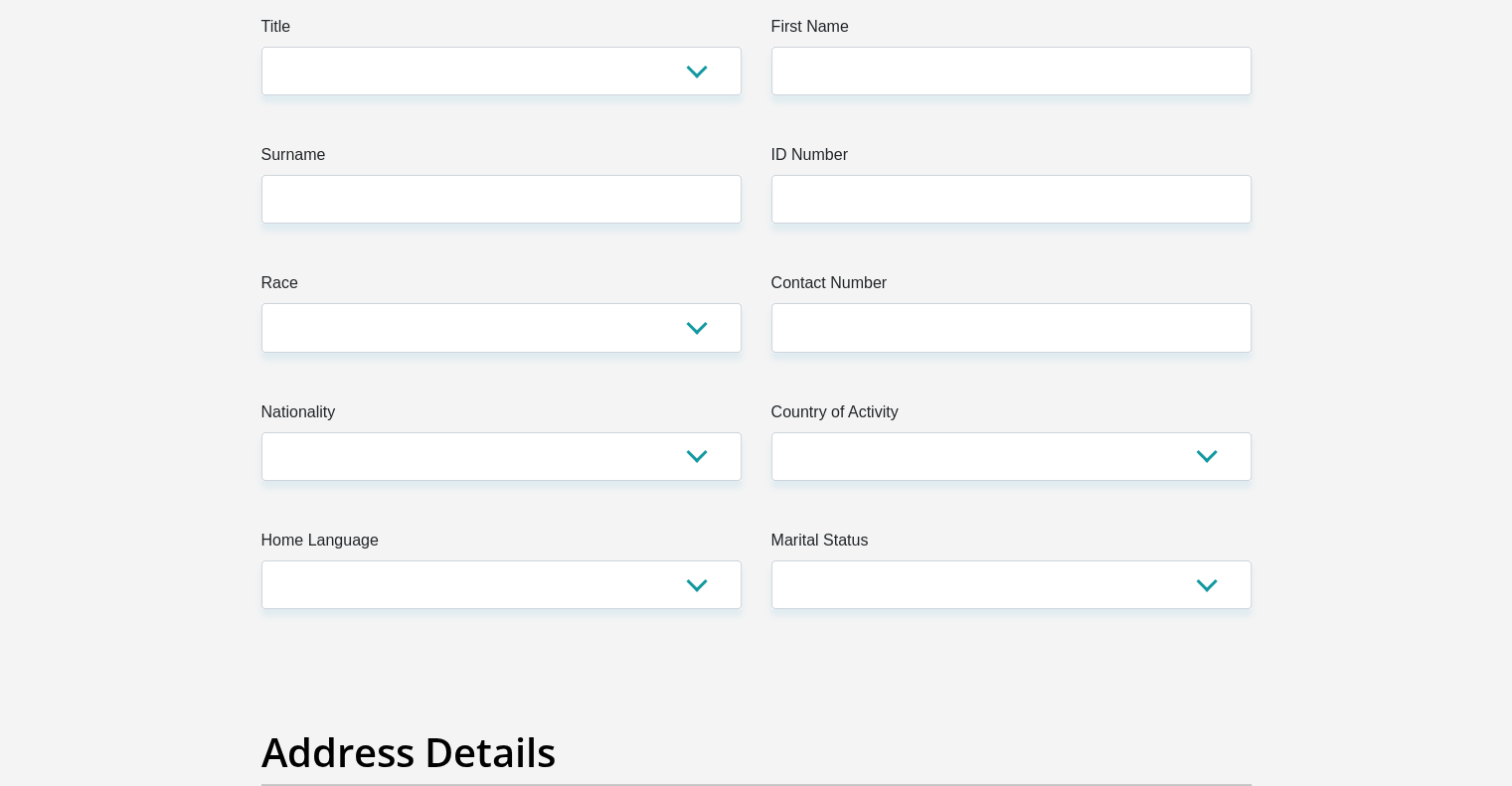 scroll, scrollTop: 0, scrollLeft: 0, axis: both 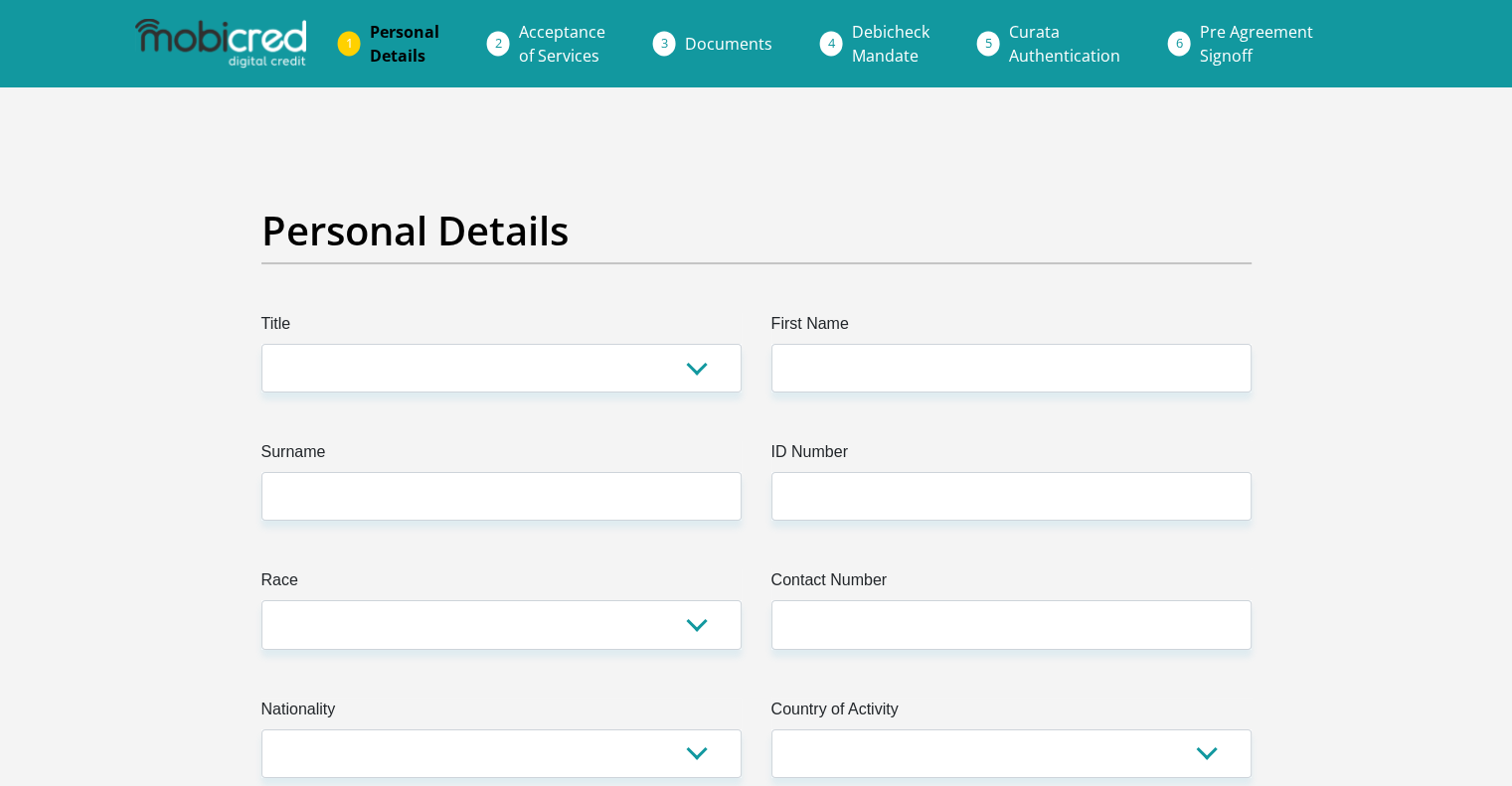 click at bounding box center [221, 44] 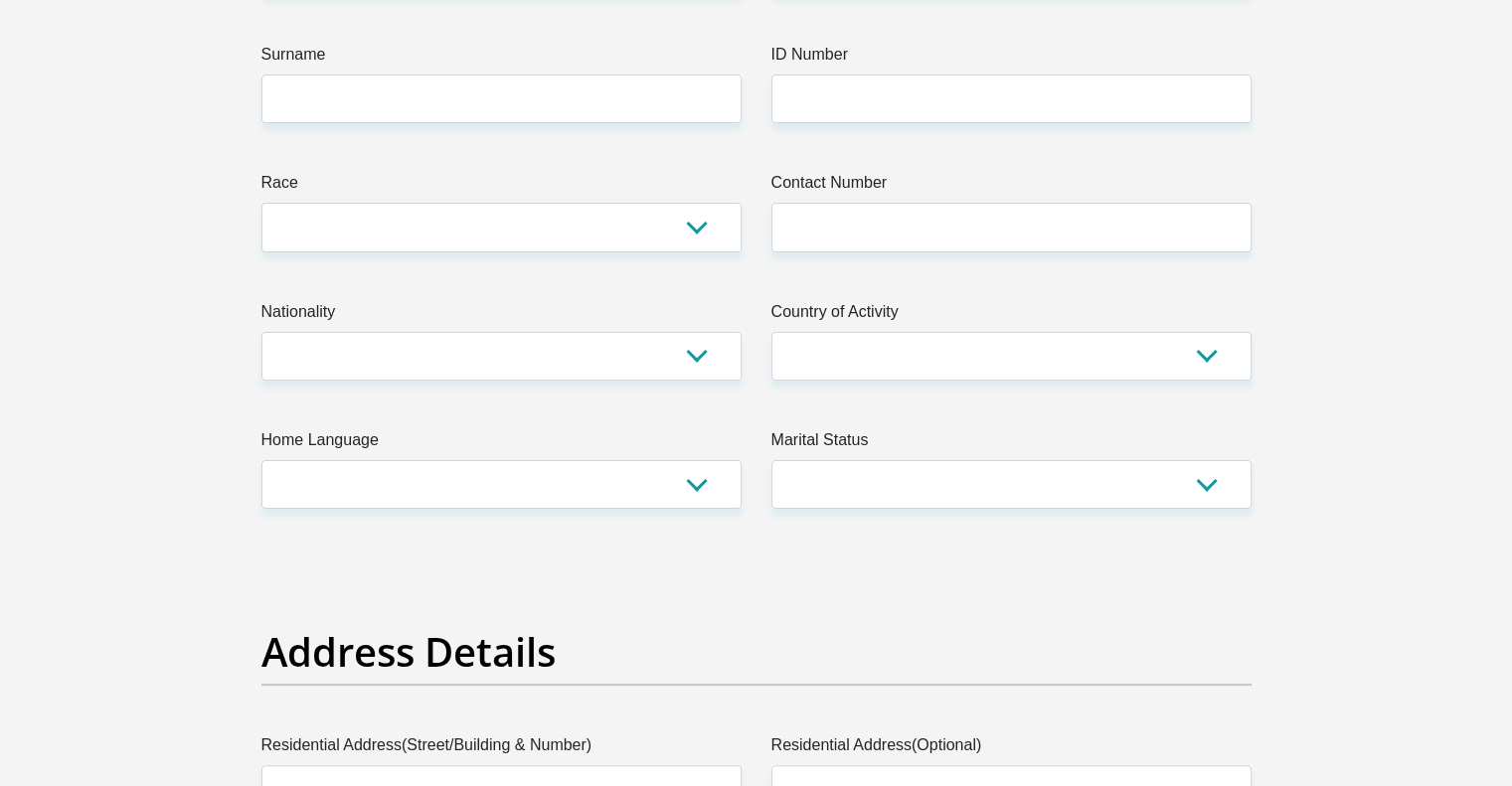 scroll, scrollTop: 0, scrollLeft: 0, axis: both 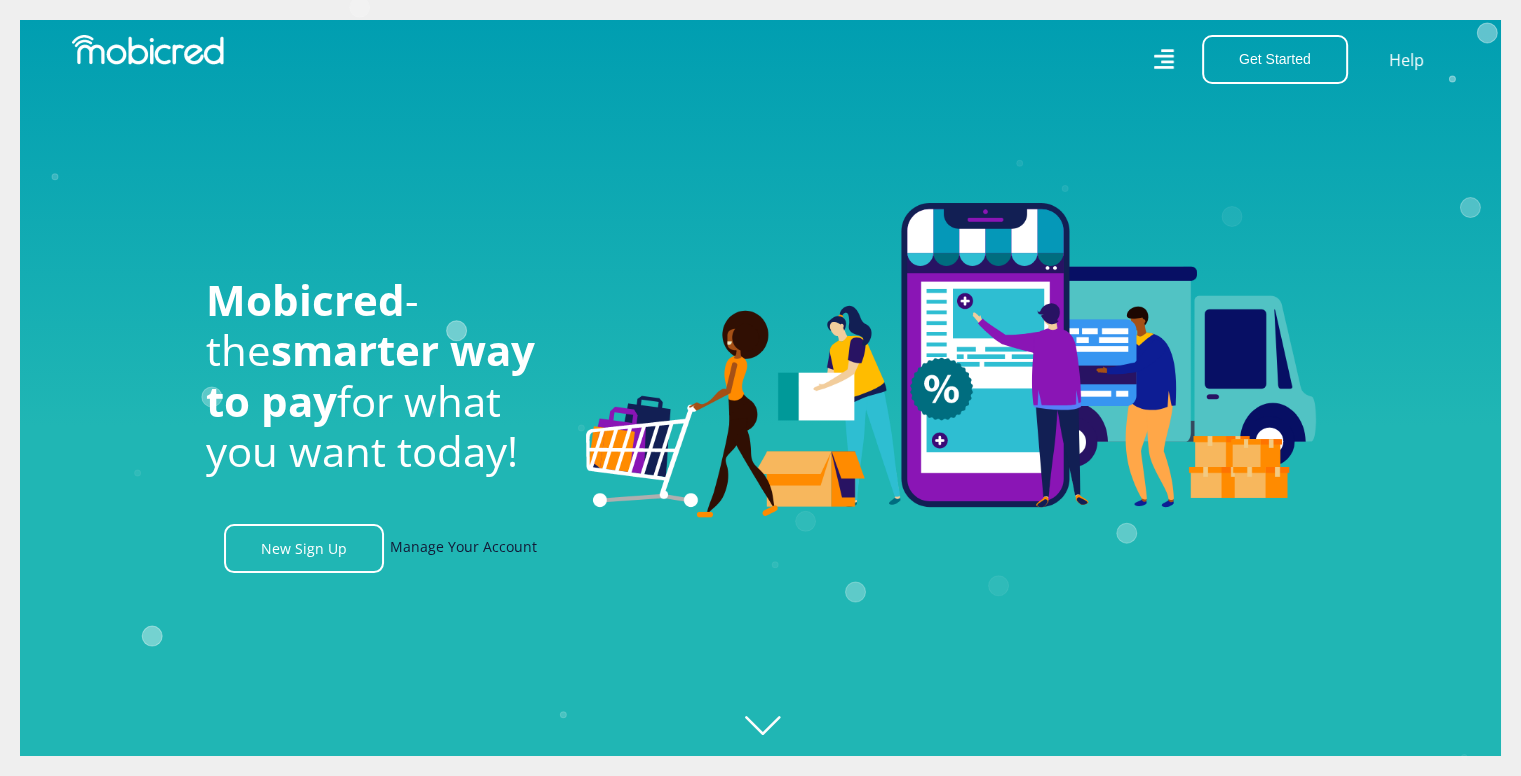 click on "Manage Your Account" at bounding box center [463, 548] 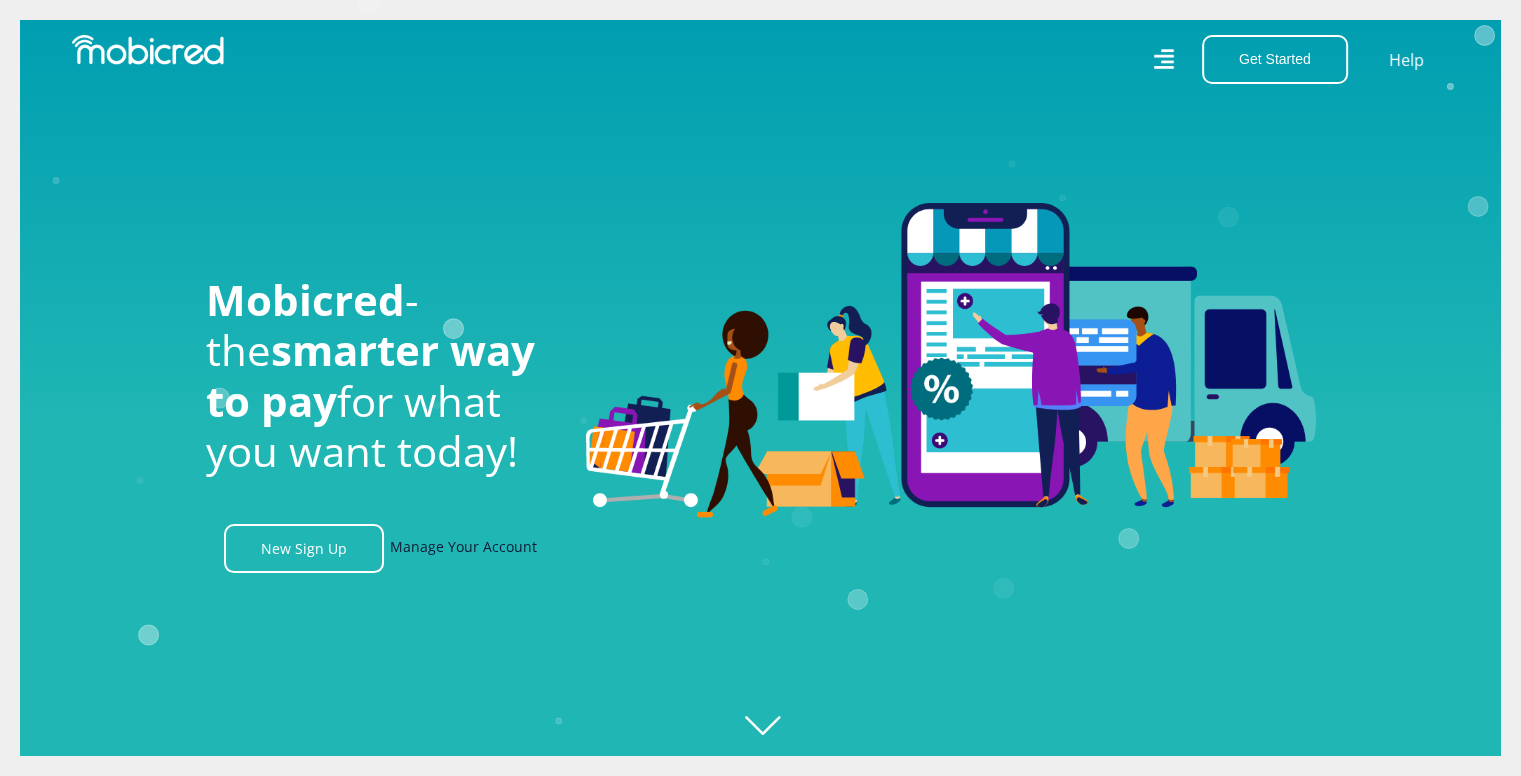 scroll, scrollTop: 0, scrollLeft: 1424, axis: horizontal 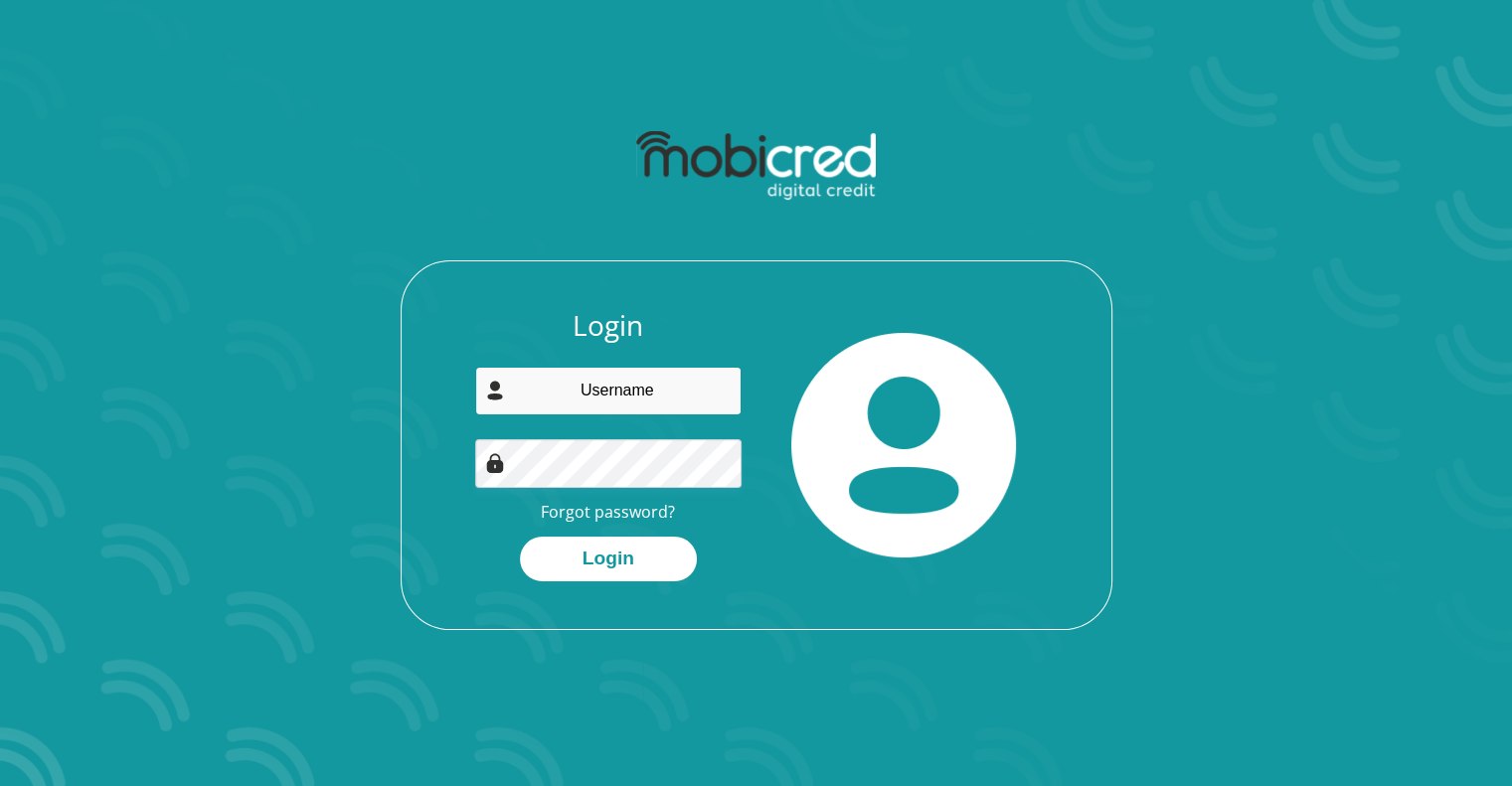 click at bounding box center [608, 391] 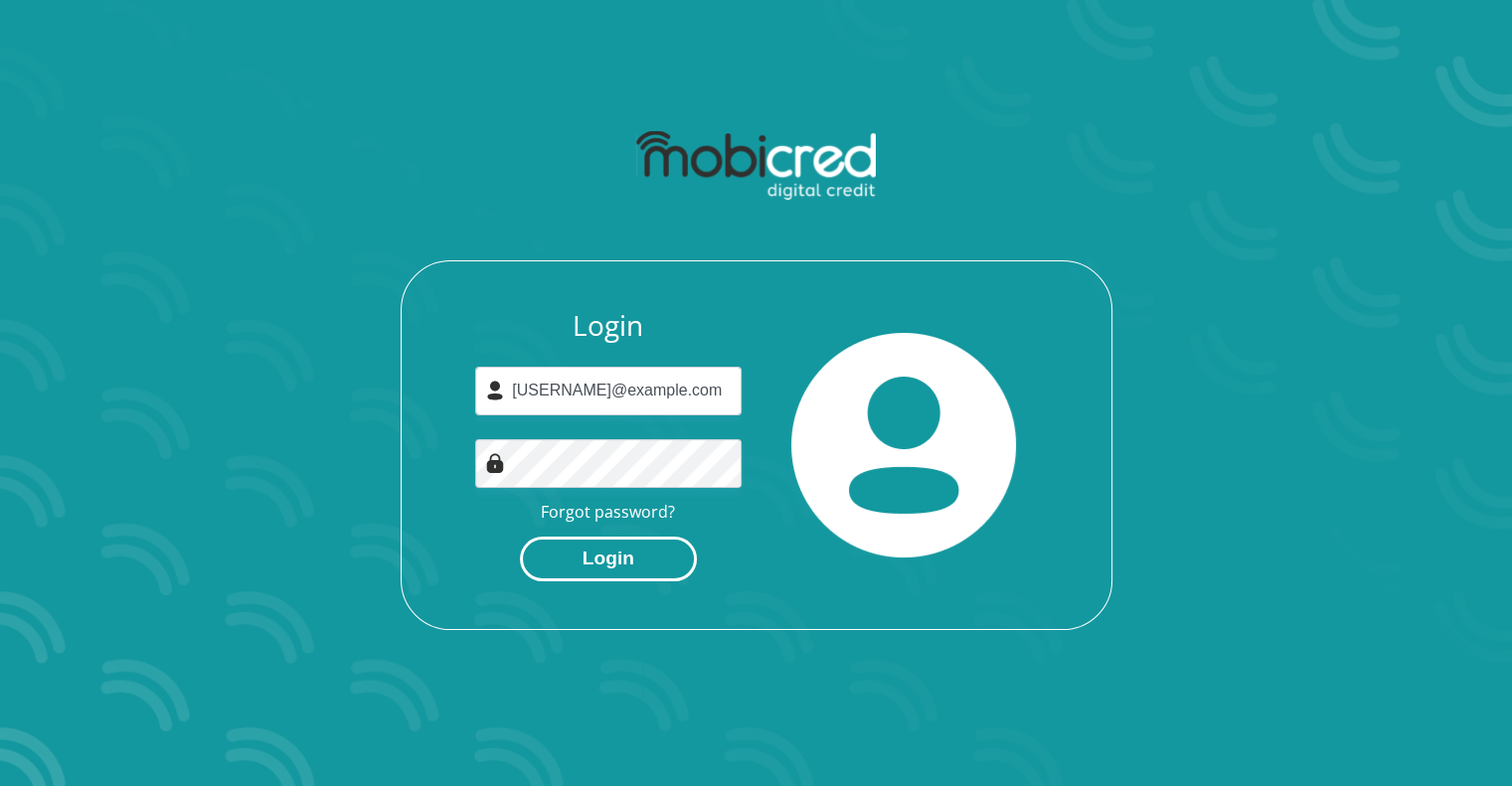 click on "Login" at bounding box center (608, 558) 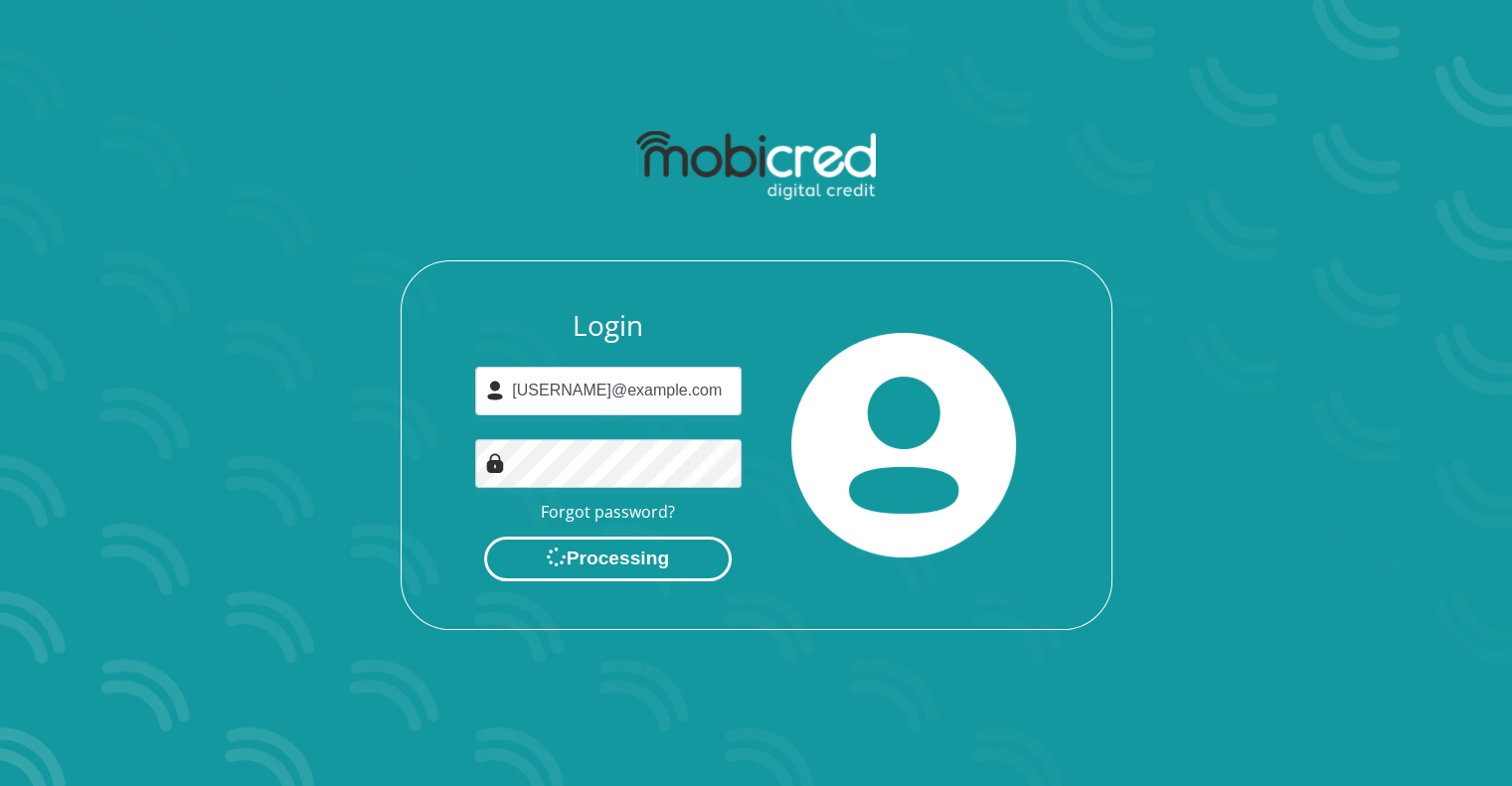 scroll, scrollTop: 0, scrollLeft: 0, axis: both 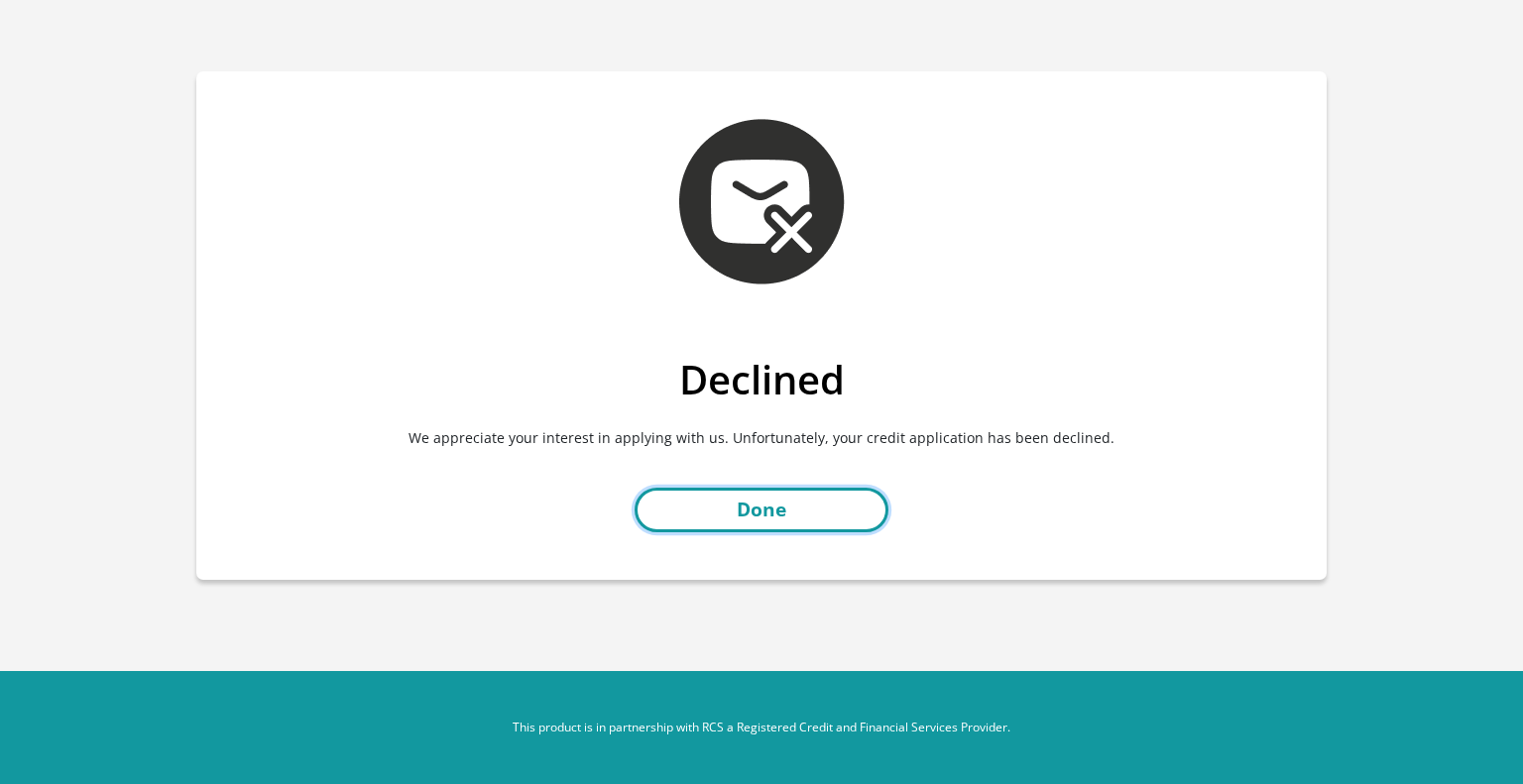 click on "Done" at bounding box center (762, 509) 